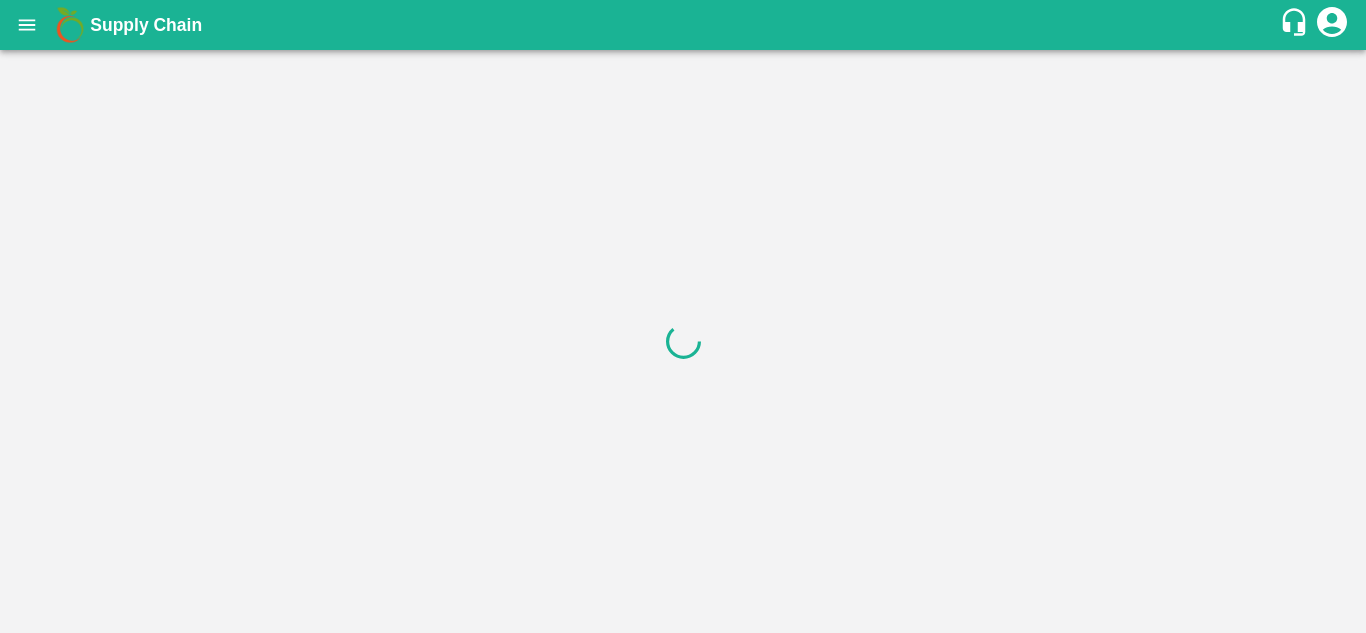 scroll, scrollTop: 0, scrollLeft: 0, axis: both 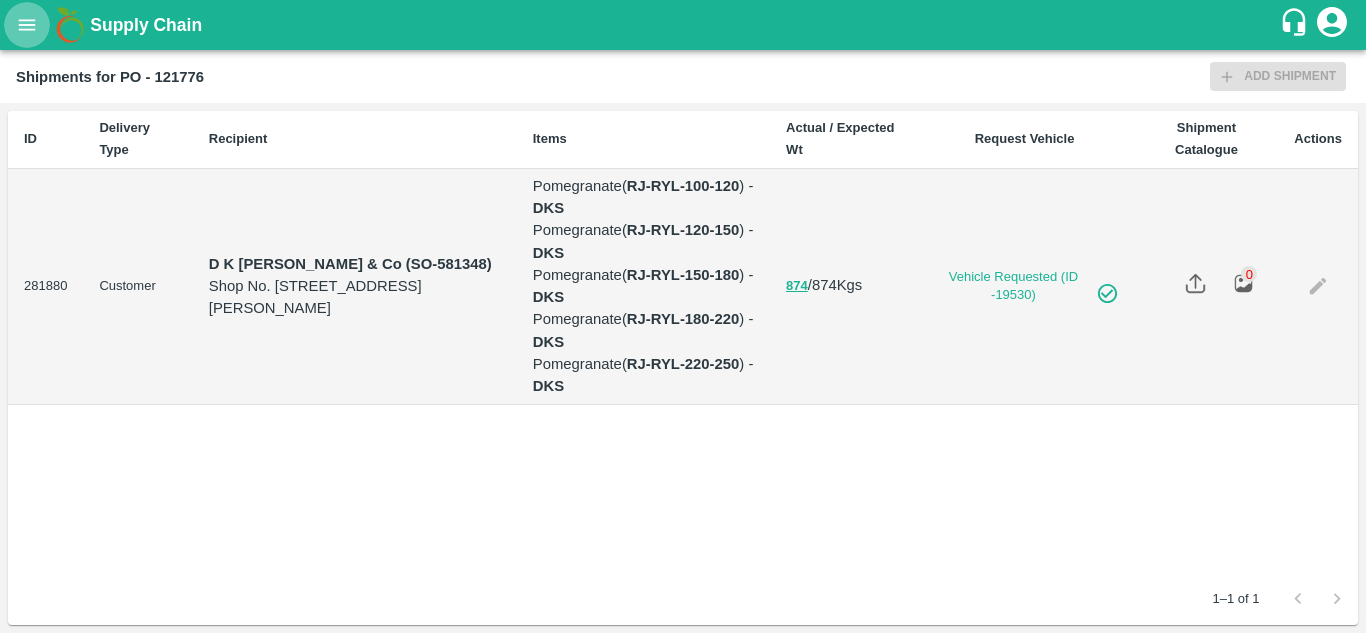 click 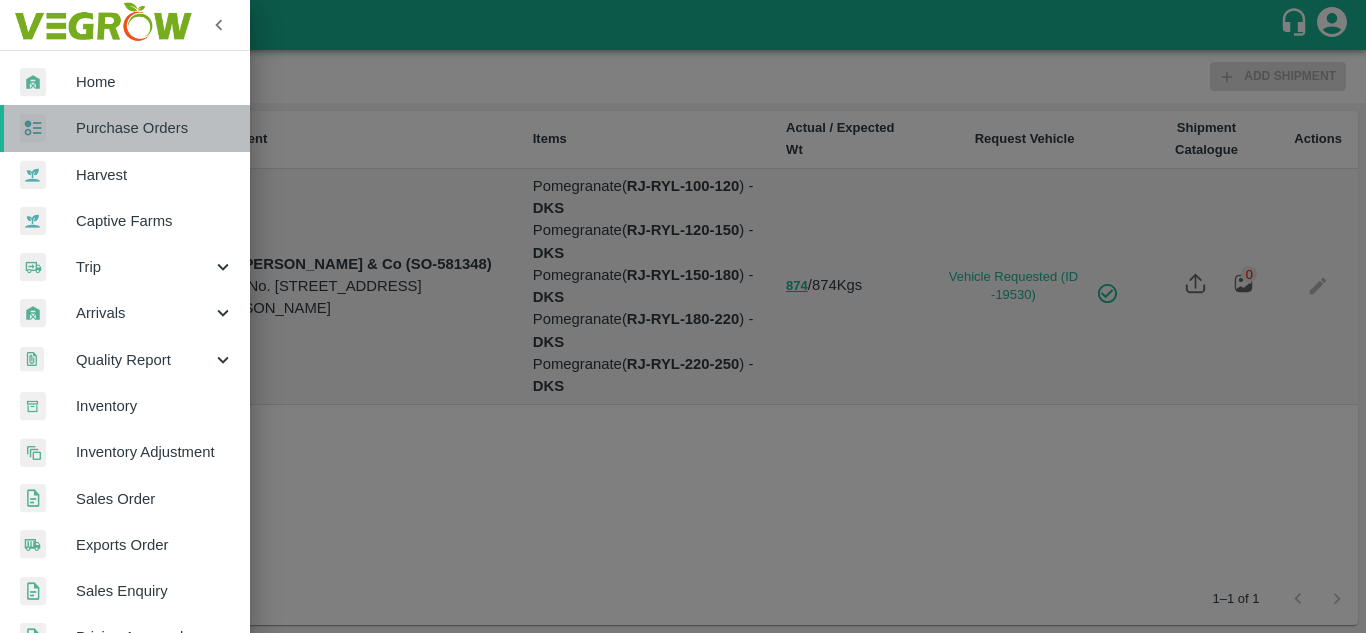 click on "Purchase Orders" at bounding box center [155, 128] 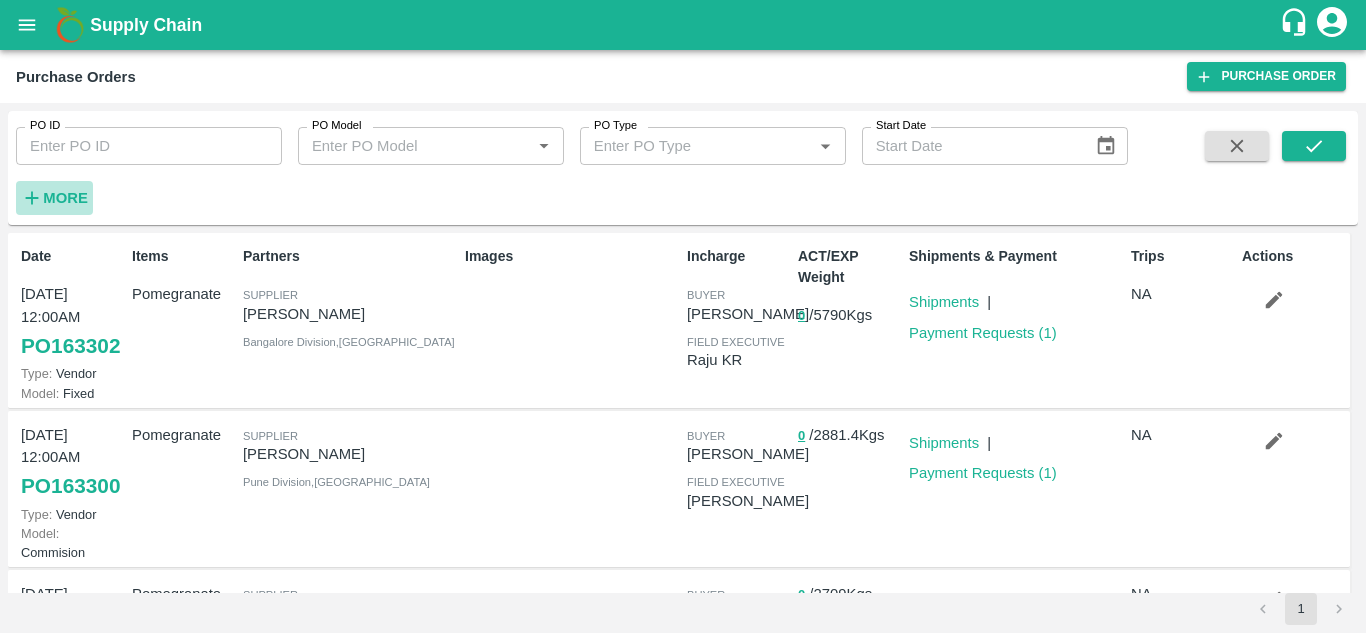click on "More" at bounding box center (65, 198) 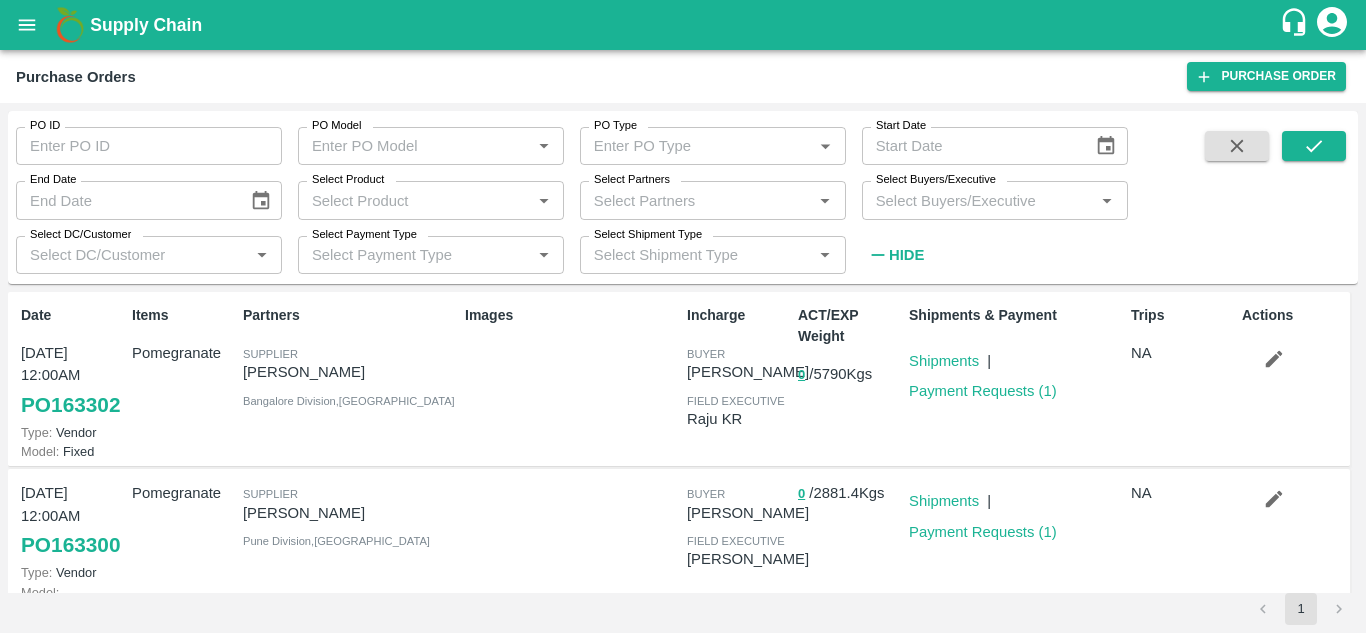 click on "Select Buyers/Executive" at bounding box center [978, 200] 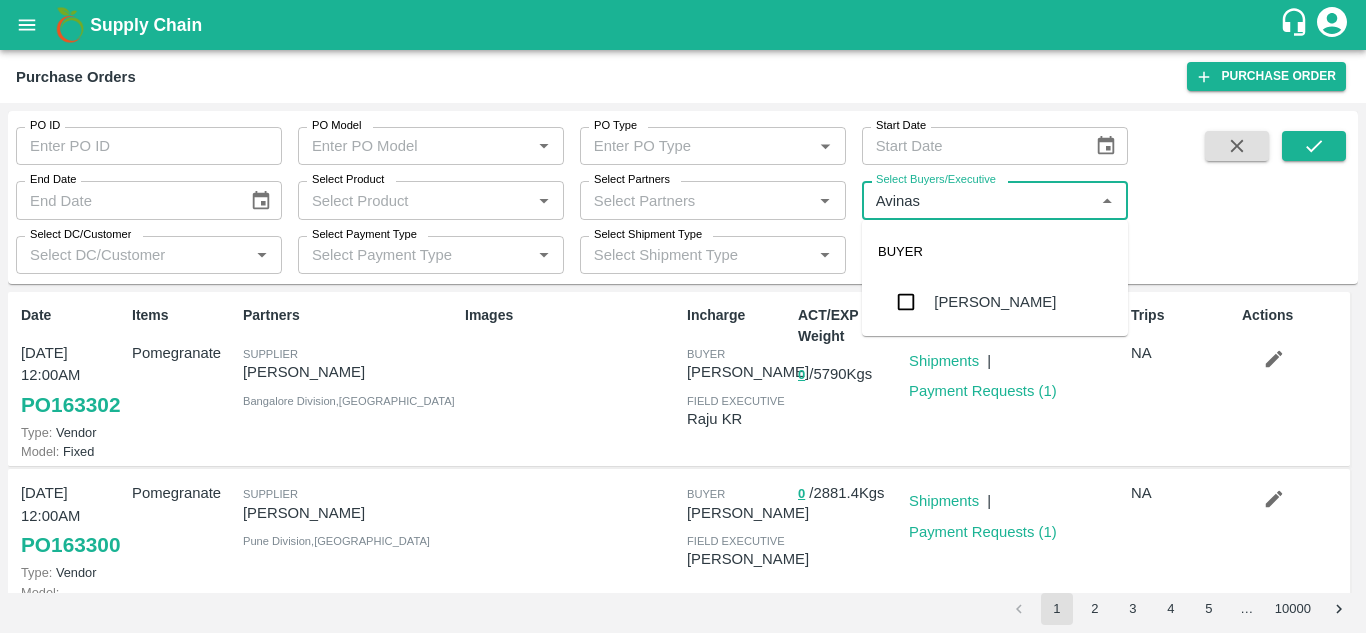 type on "Avinash" 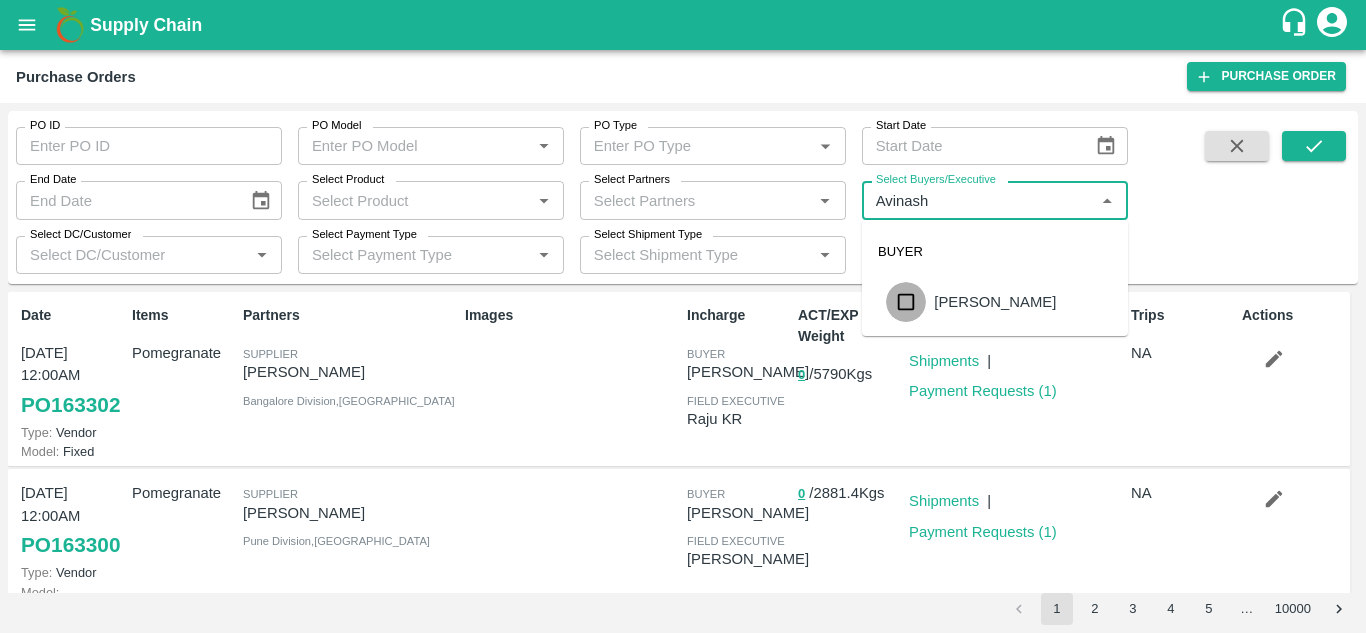click at bounding box center (906, 302) 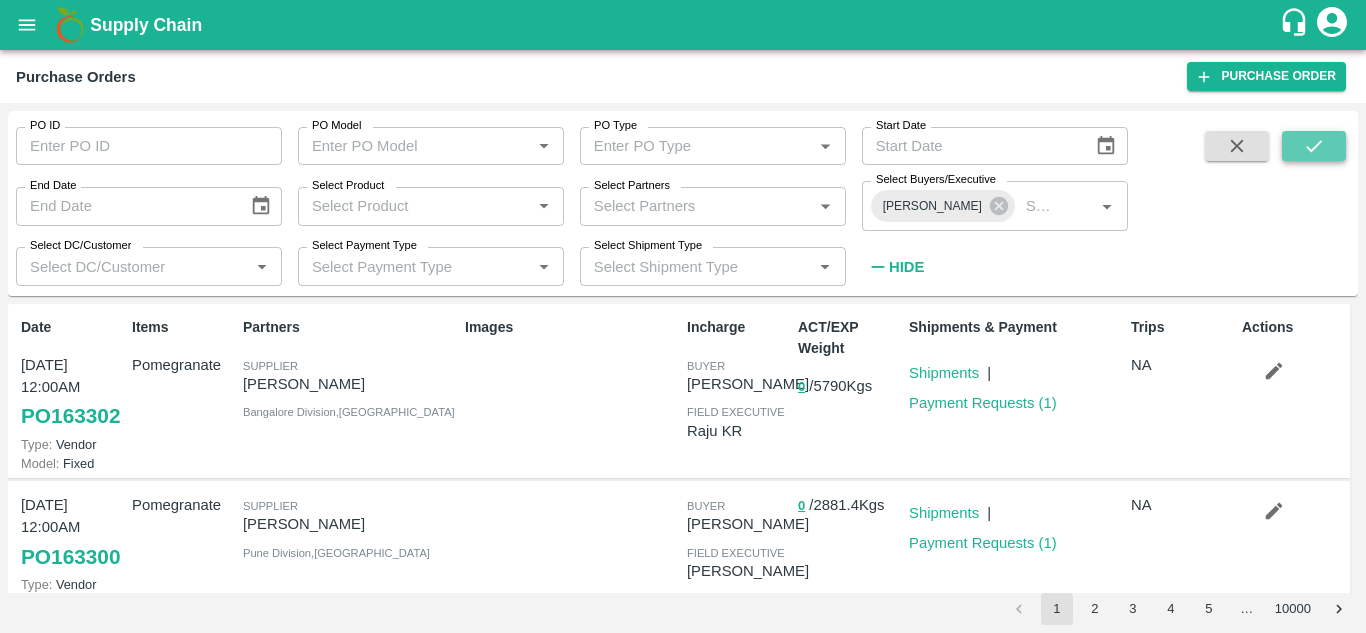click 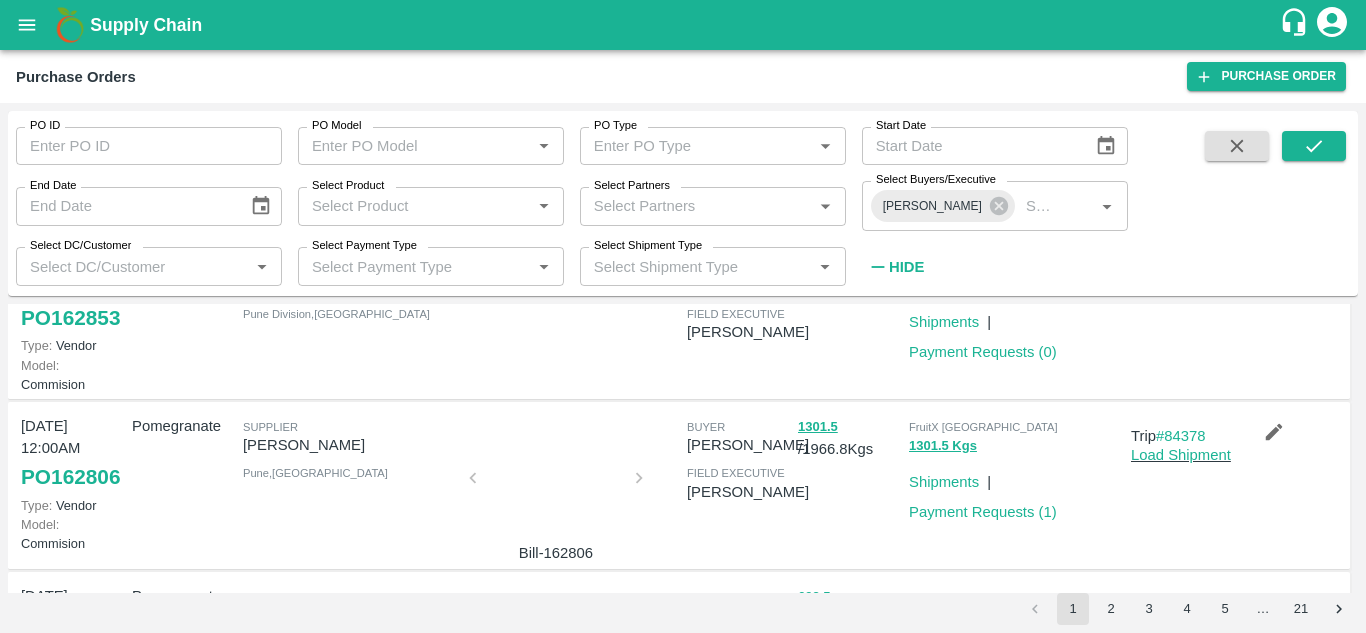 scroll, scrollTop: 952, scrollLeft: 0, axis: vertical 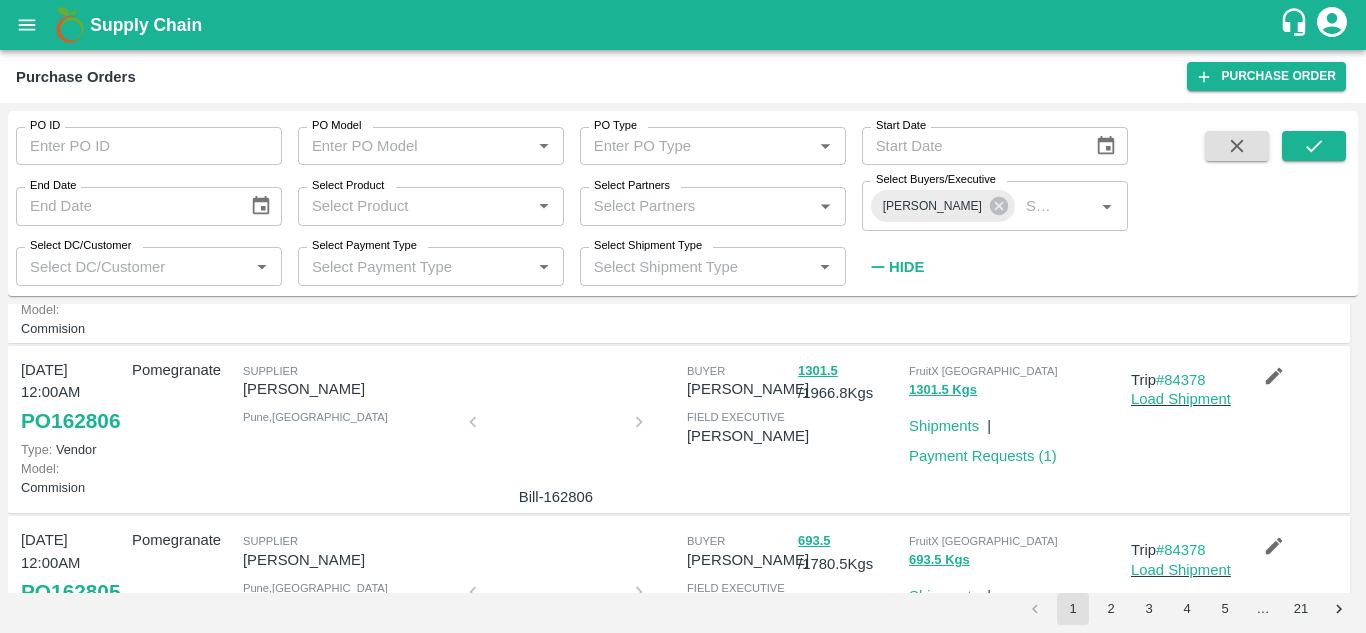 click on "PO  162853" at bounding box center [70, 262] 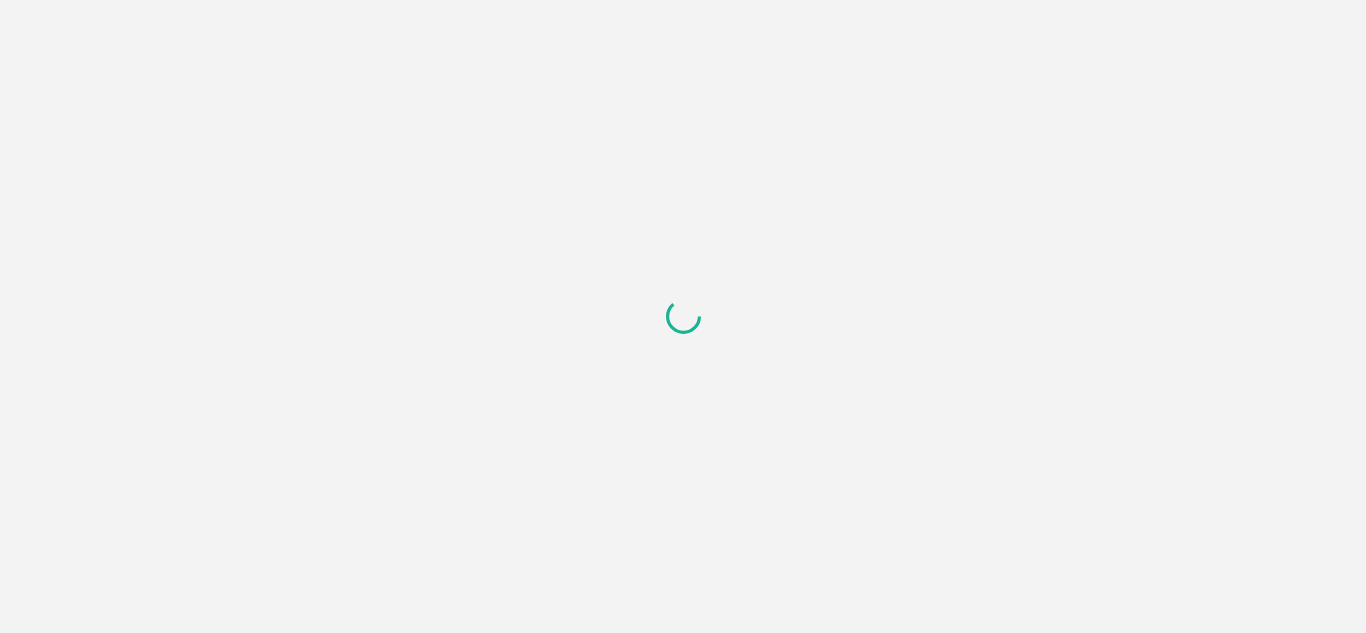 scroll, scrollTop: 0, scrollLeft: 0, axis: both 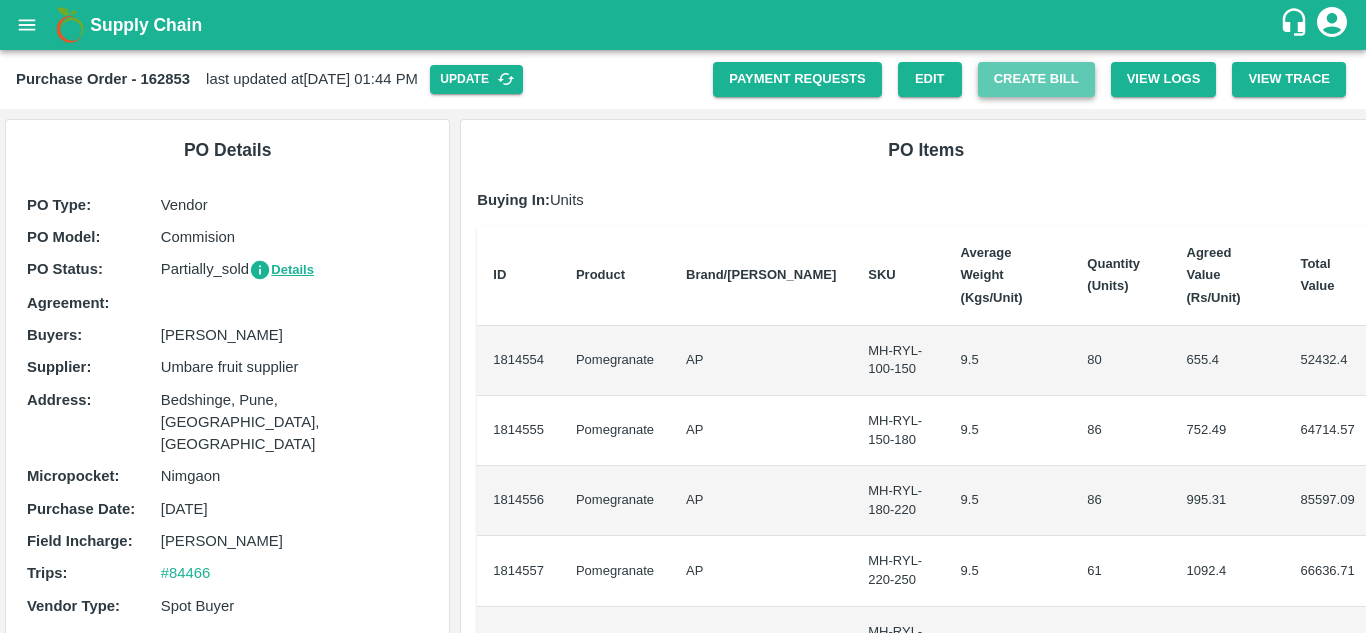 click on "Create Bill" at bounding box center (1036, 79) 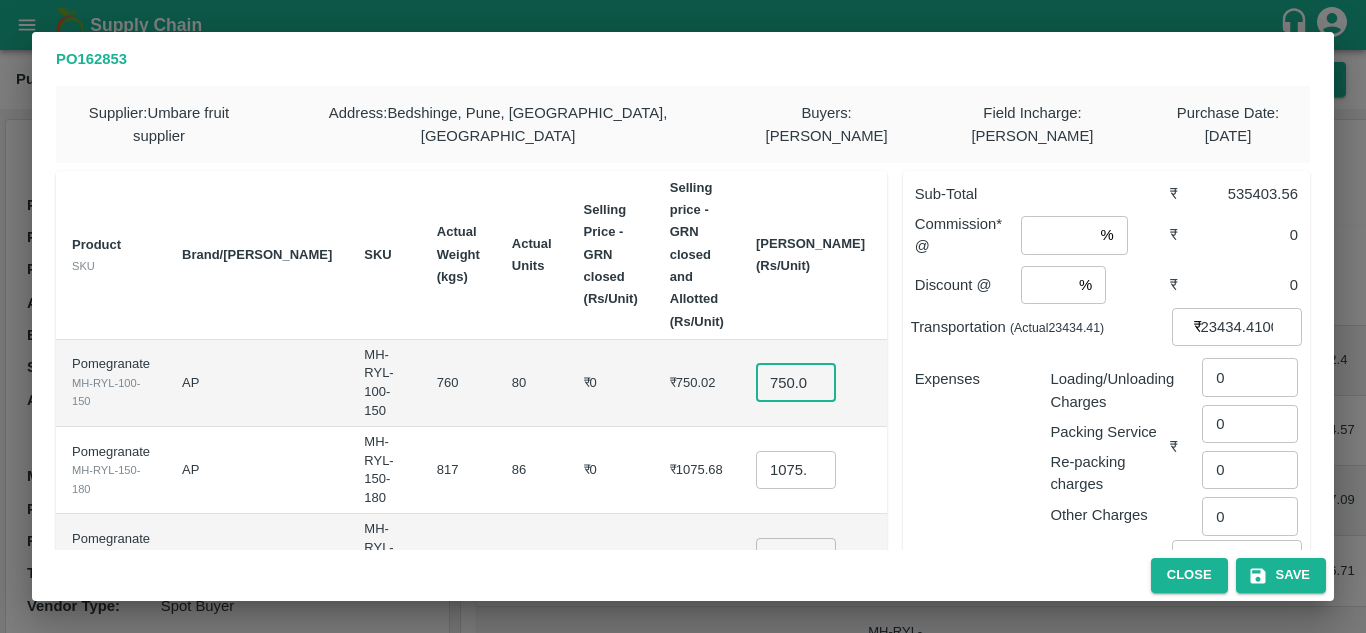 click on "750.025" at bounding box center [796, 383] 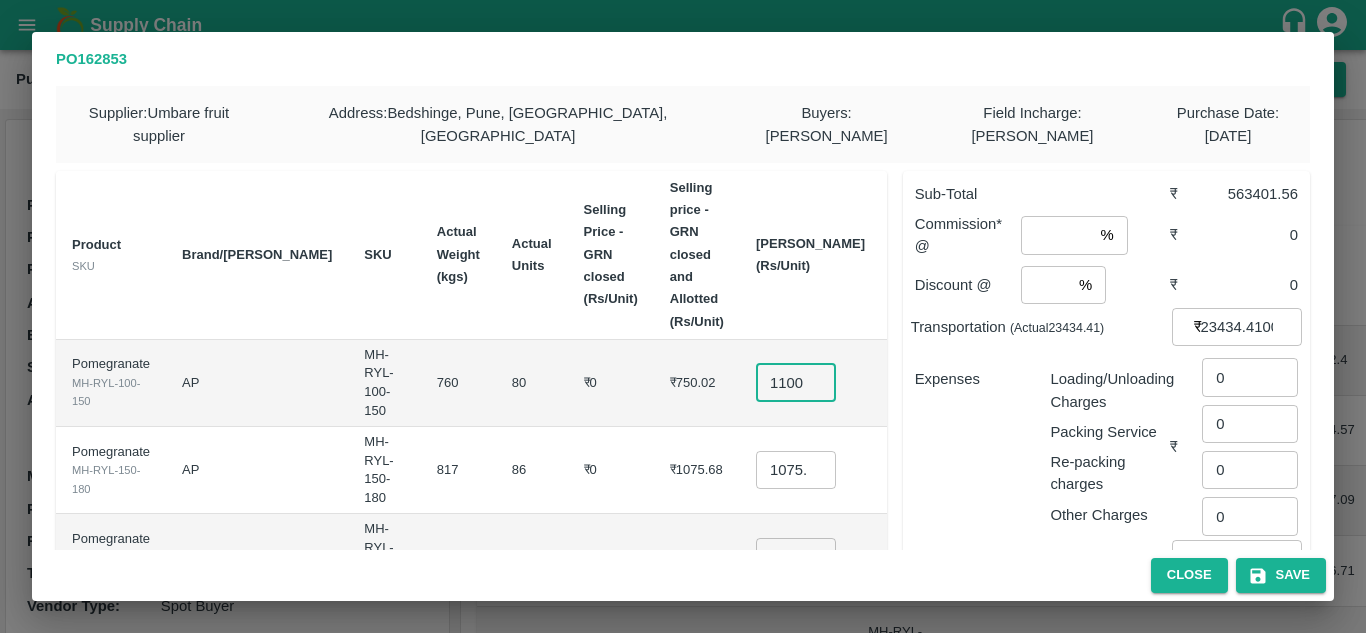 scroll, scrollTop: 0, scrollLeft: 3, axis: horizontal 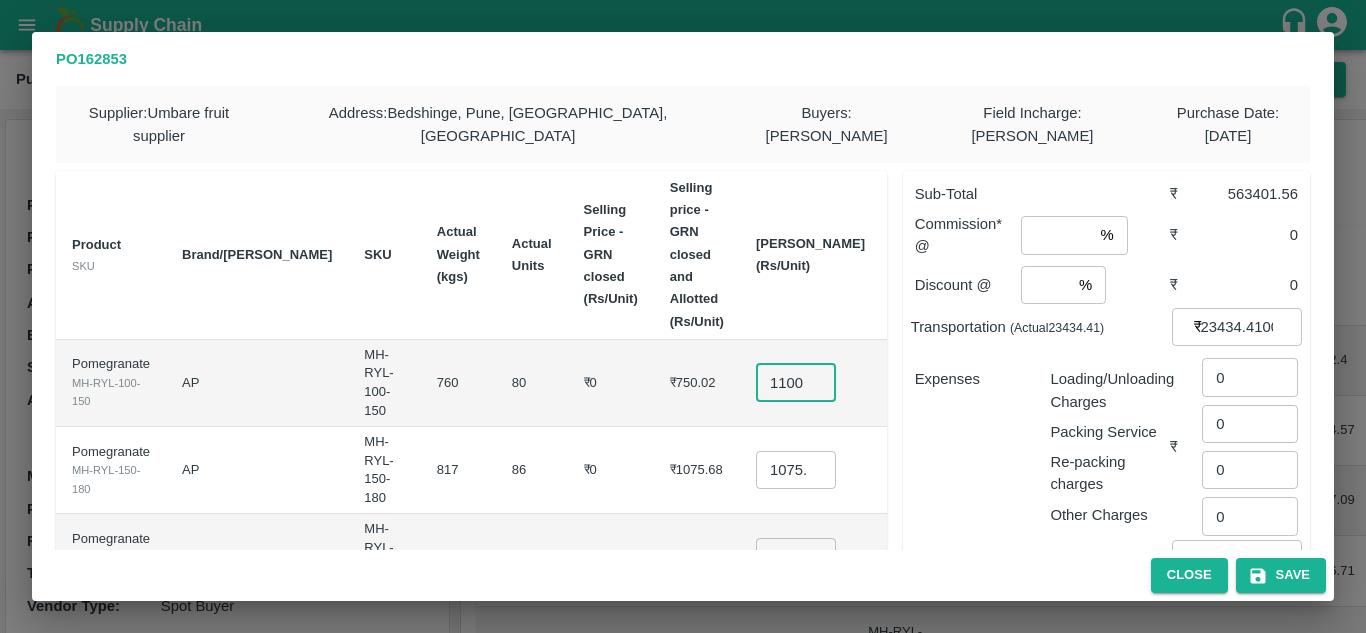 type on "1100" 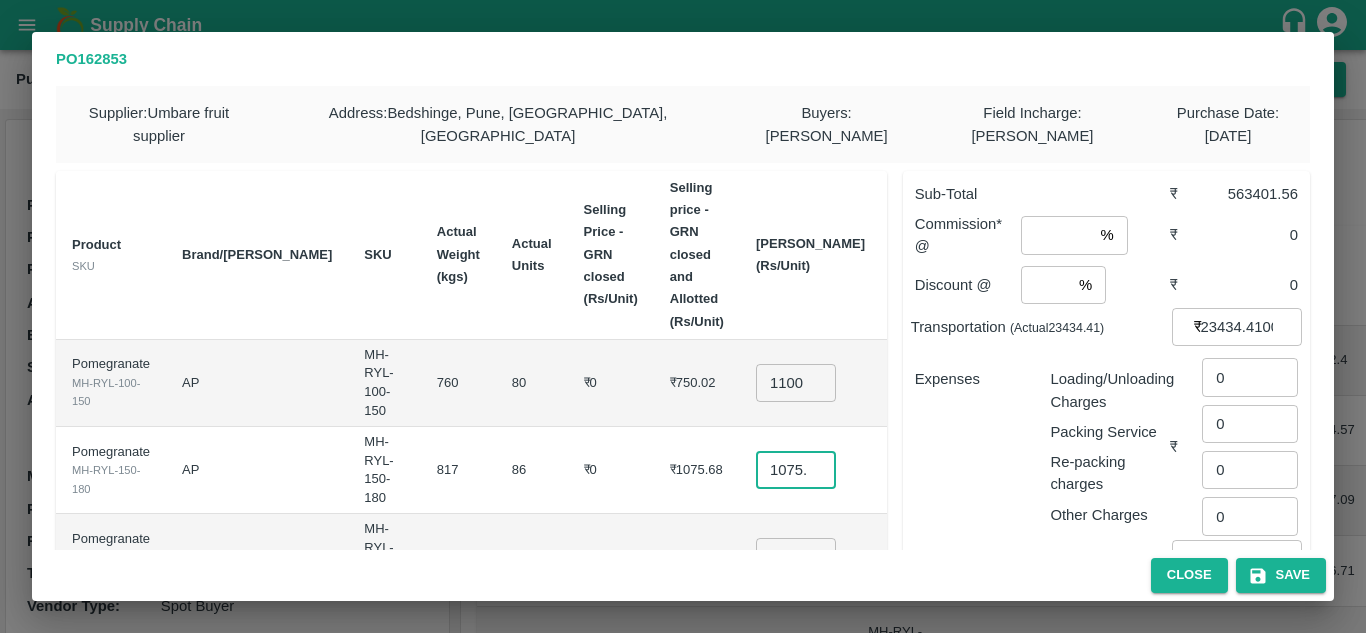 click on "1075.685" at bounding box center (796, 470) 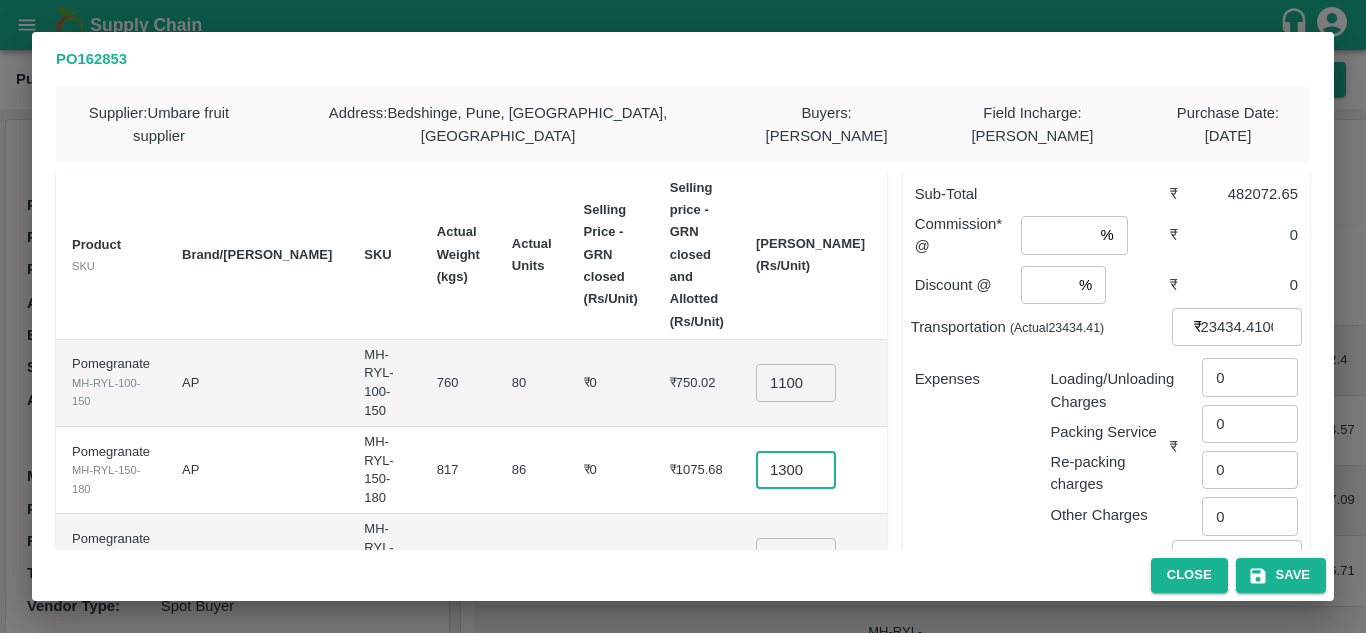 scroll, scrollTop: 0, scrollLeft: 4, axis: horizontal 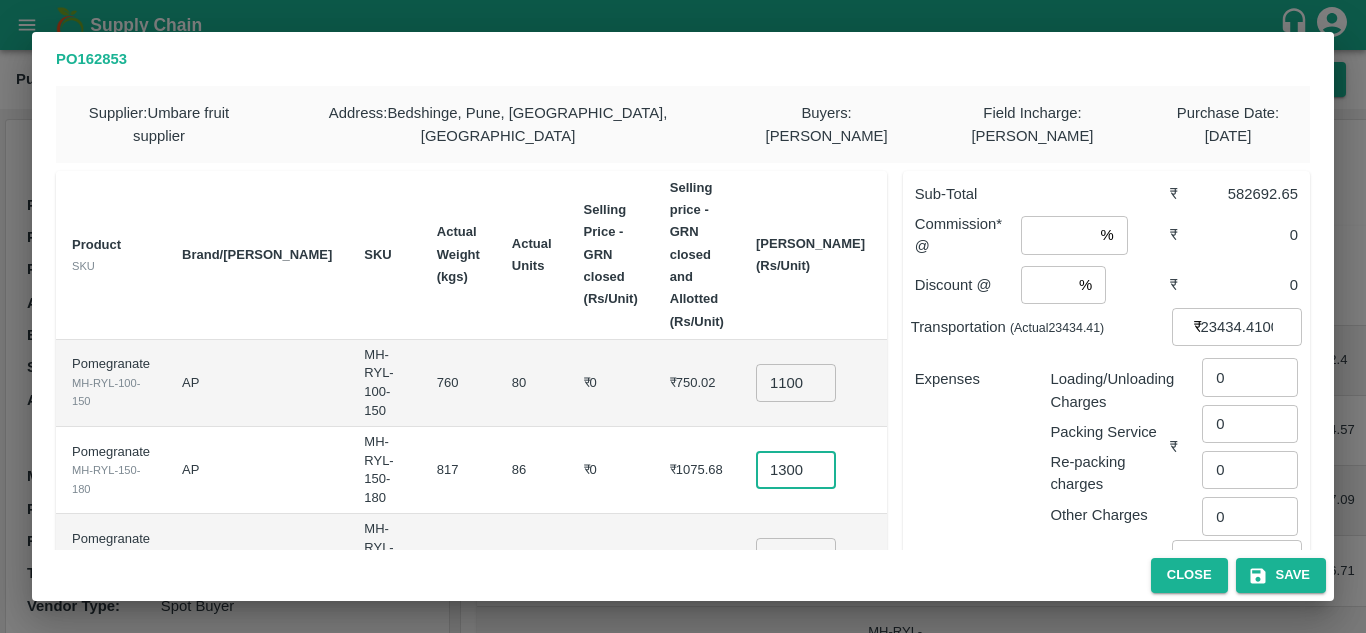 type on "1300" 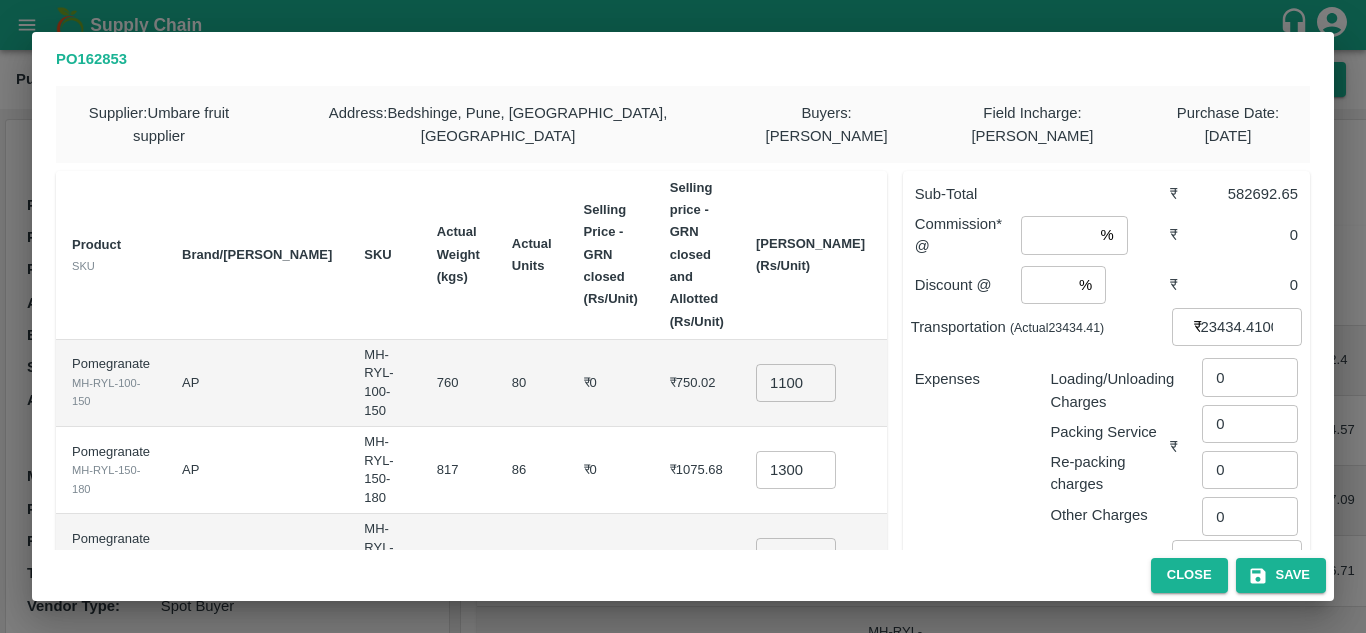 scroll, scrollTop: 0, scrollLeft: 0, axis: both 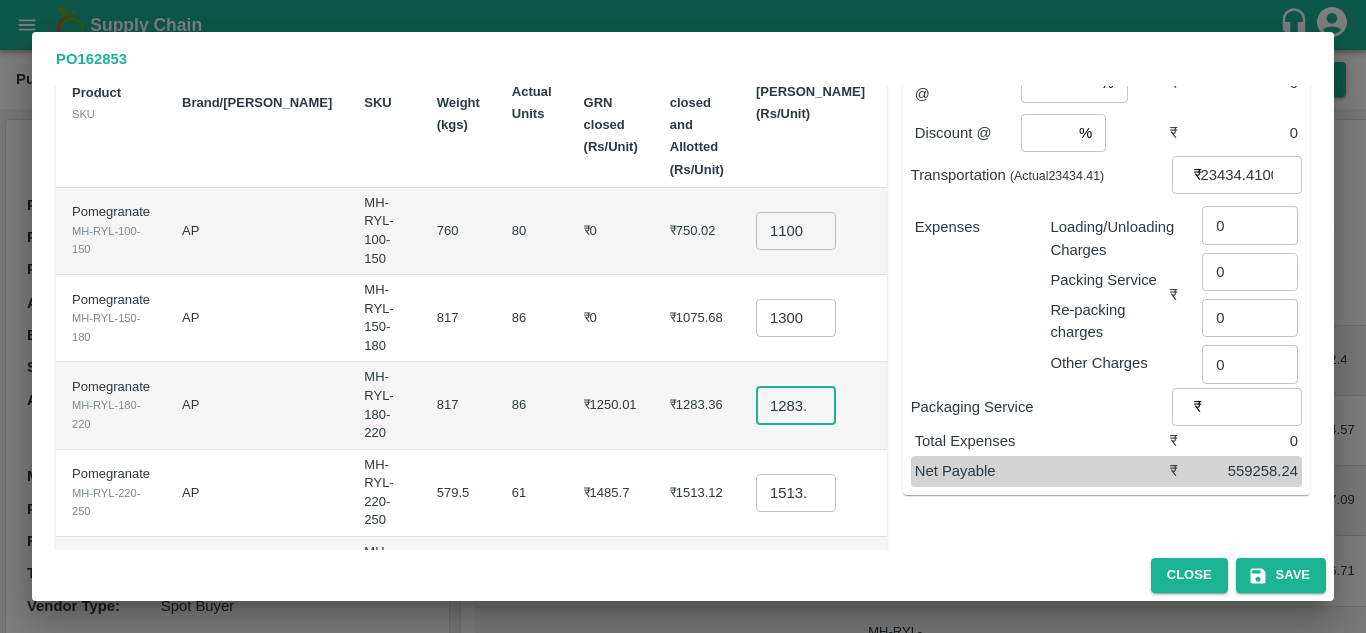 click on "1283.355" at bounding box center (796, 405) 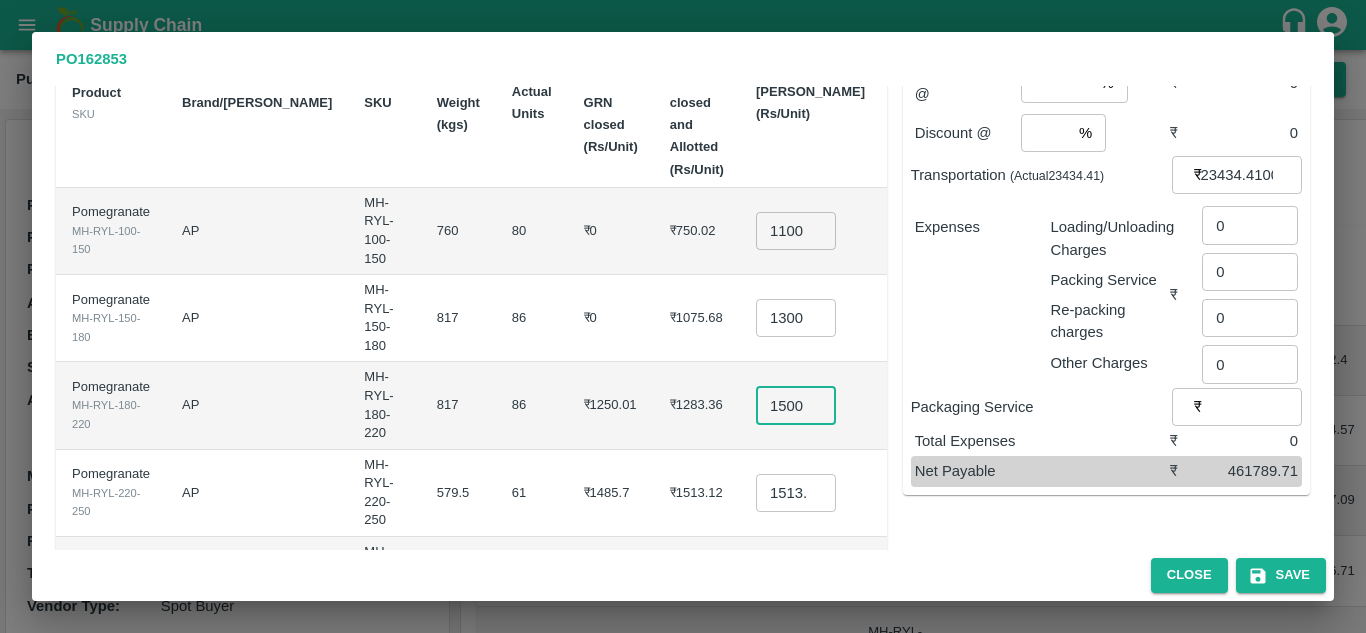 scroll, scrollTop: 0, scrollLeft: 4, axis: horizontal 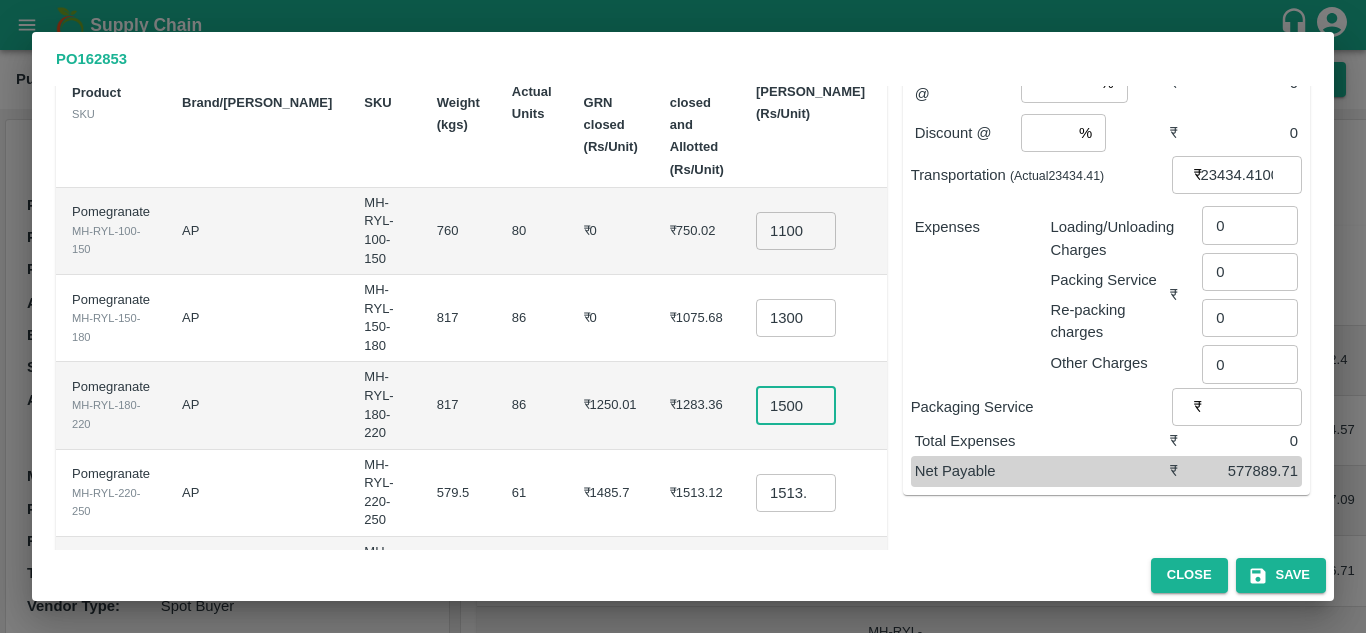 type on "1500" 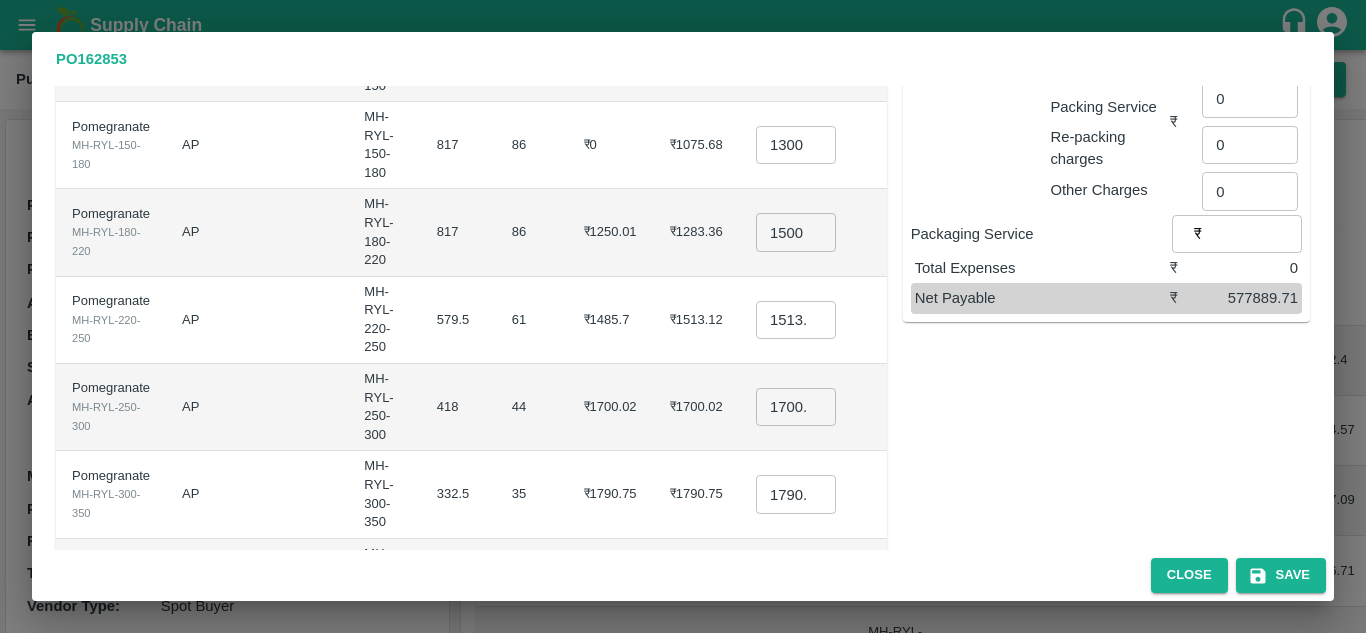 scroll, scrollTop: 326, scrollLeft: 0, axis: vertical 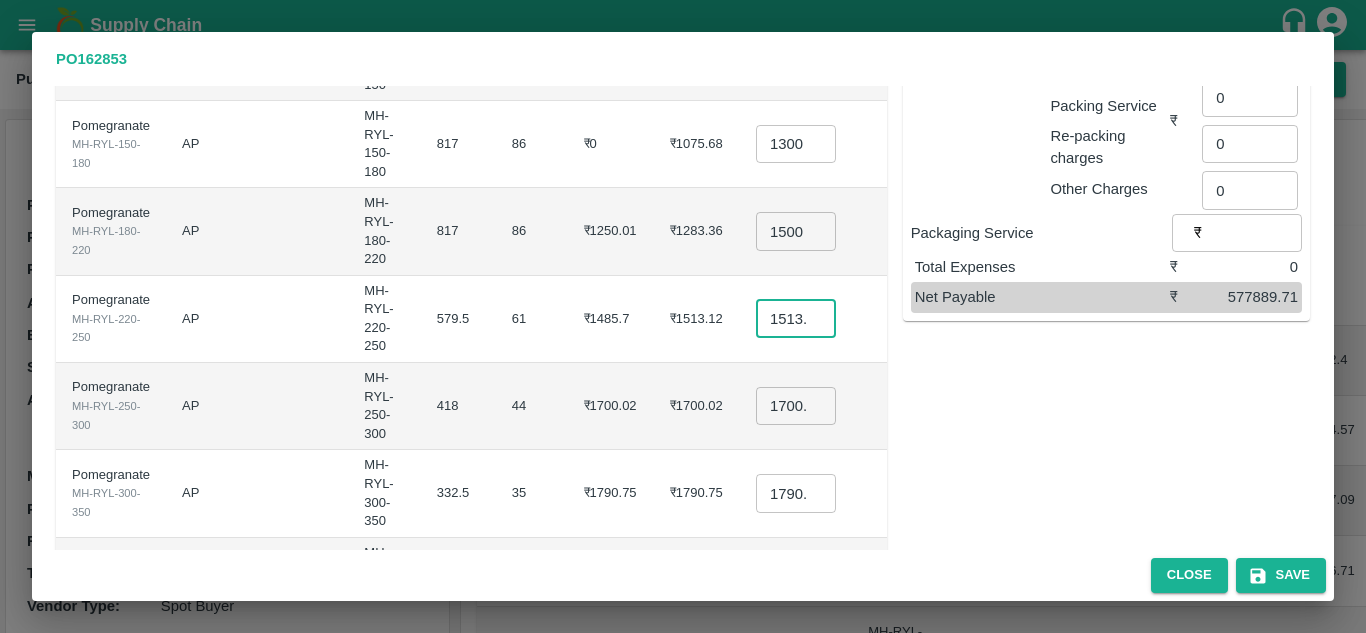 click on "1513.1179508196722" at bounding box center [796, 319] 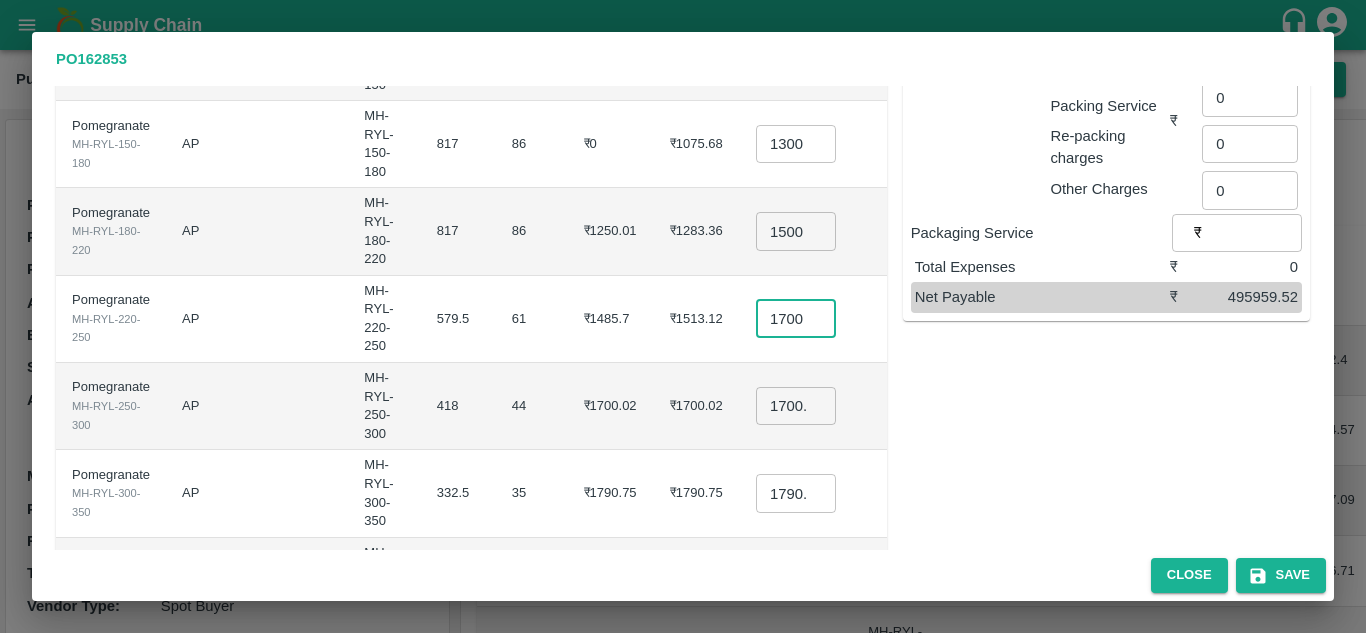 scroll, scrollTop: 0, scrollLeft: 4, axis: horizontal 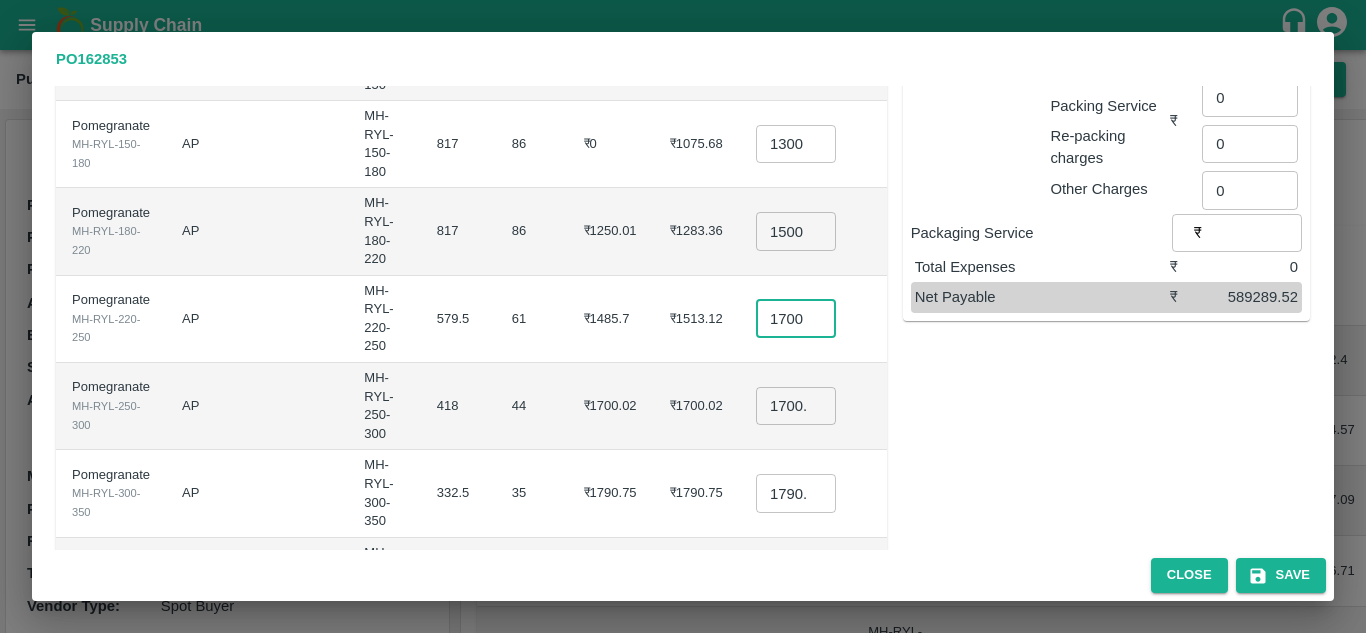 type on "1700" 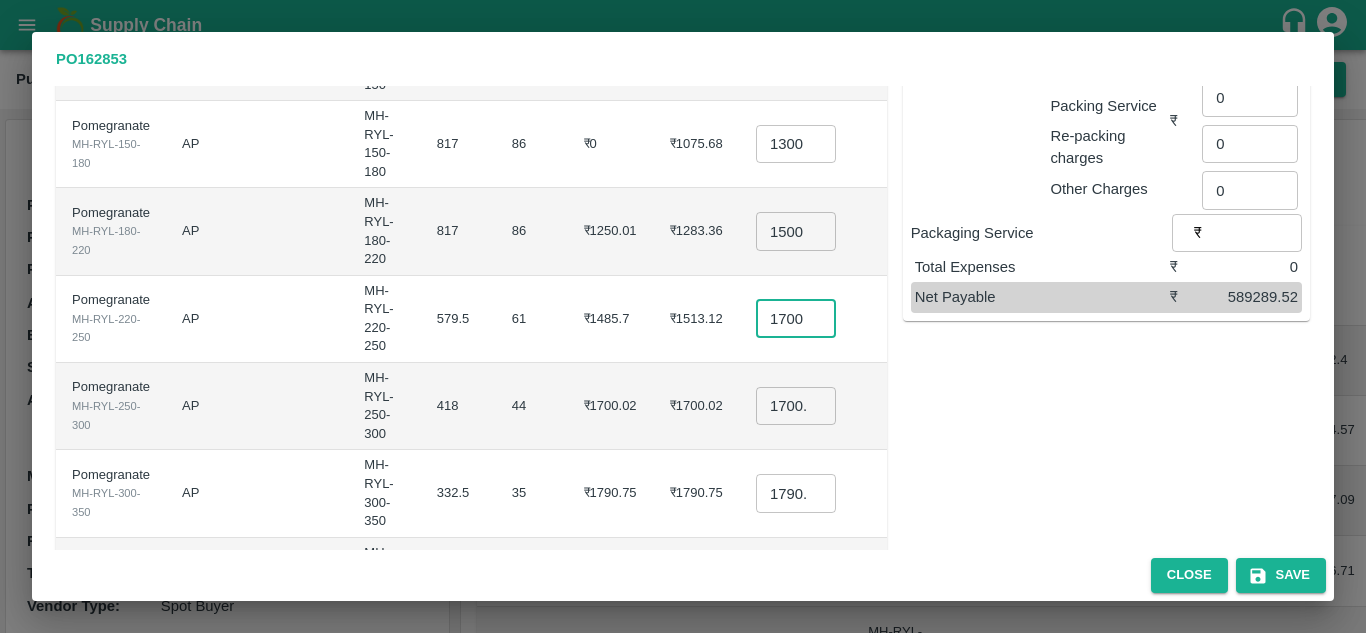 scroll, scrollTop: 0, scrollLeft: 0, axis: both 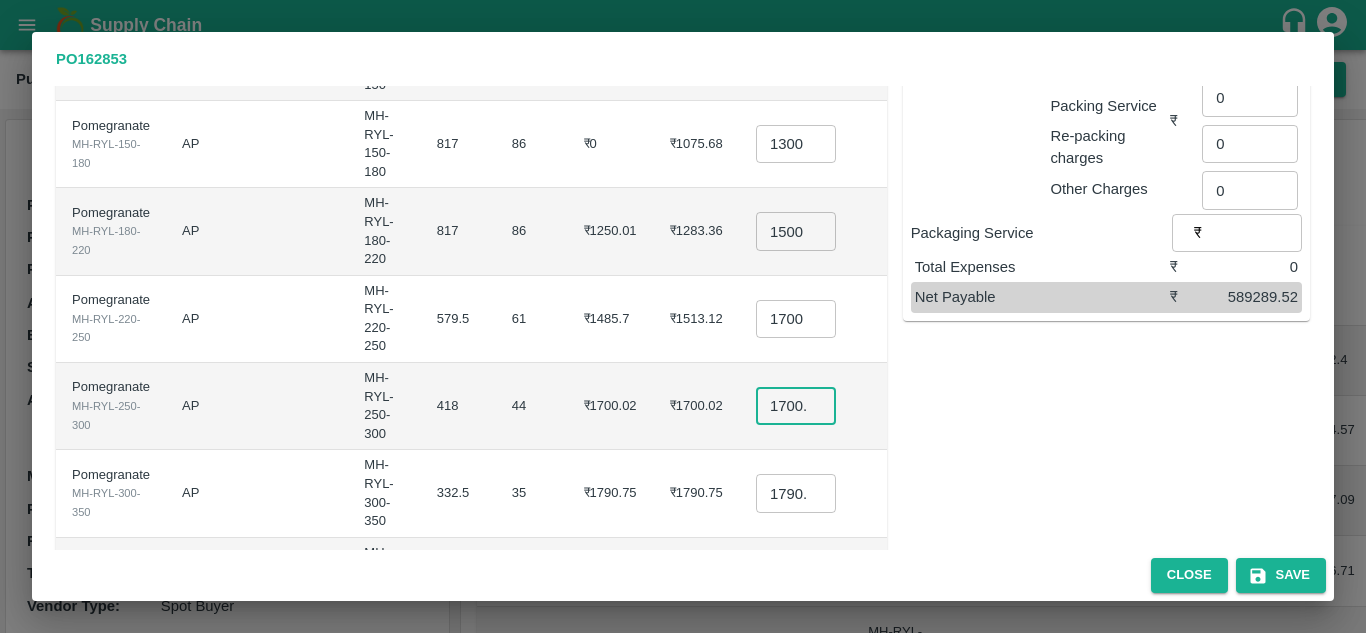 click on "1700.0249999999999" at bounding box center (796, 406) 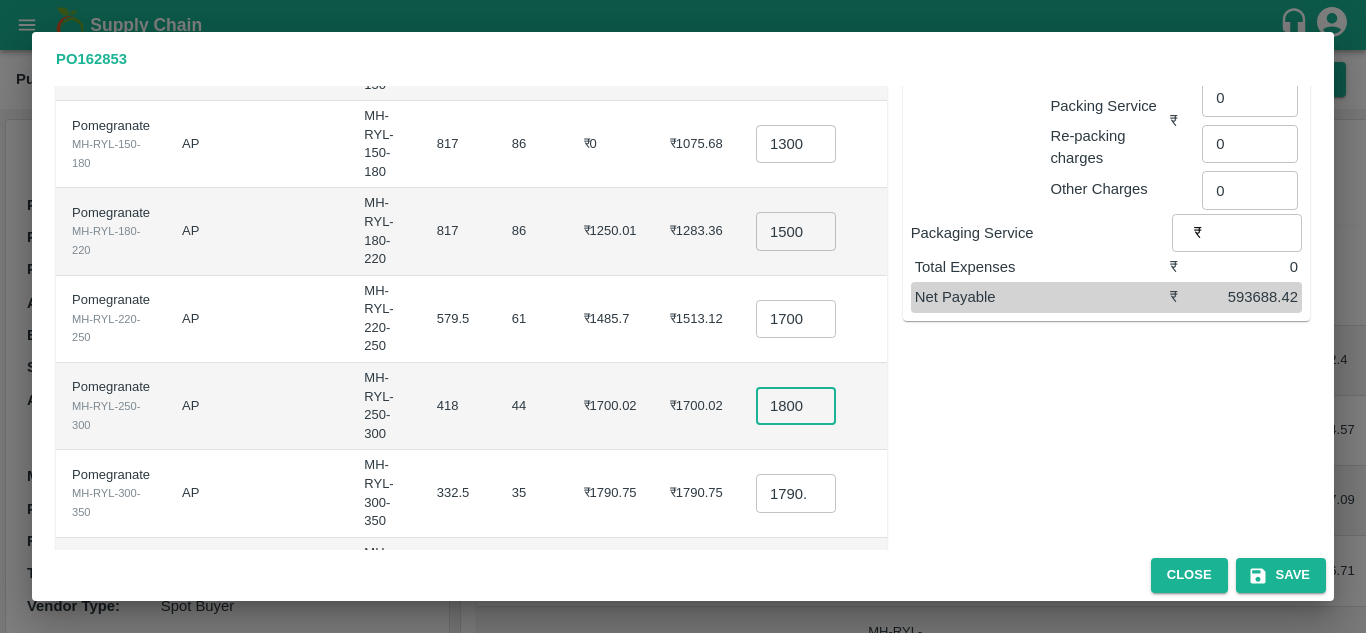 scroll, scrollTop: 0, scrollLeft: 4, axis: horizontal 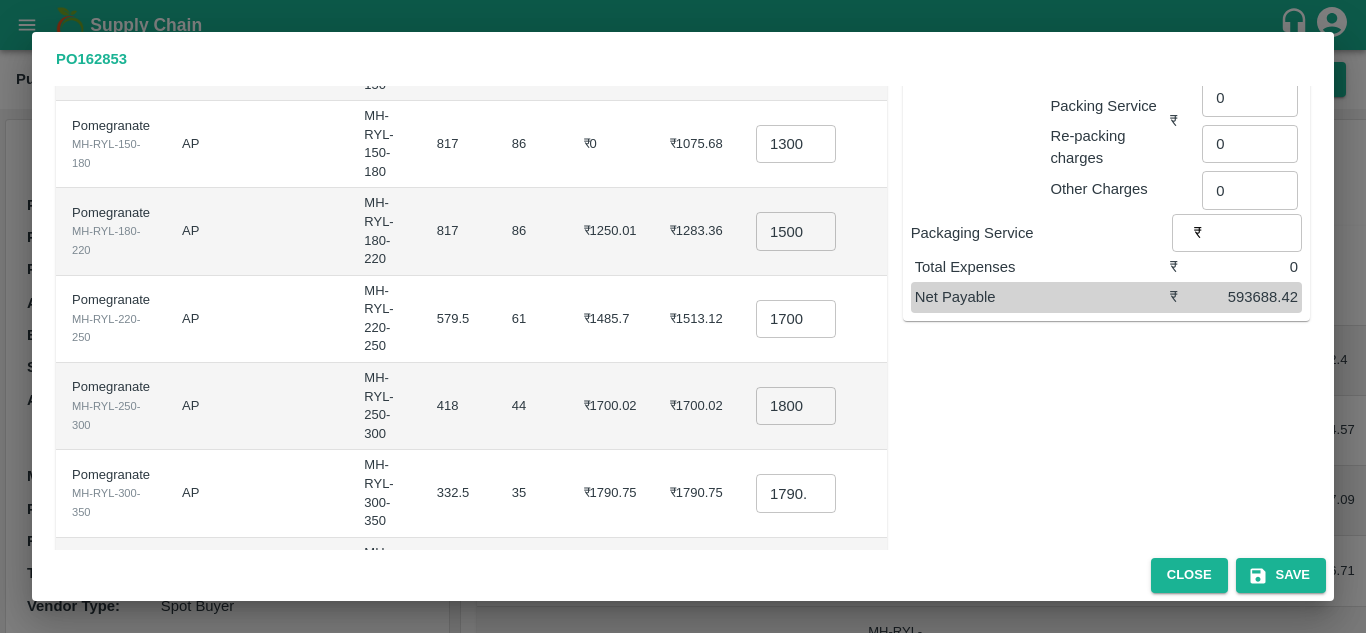 click on "₹1700.02" at bounding box center (697, 406) 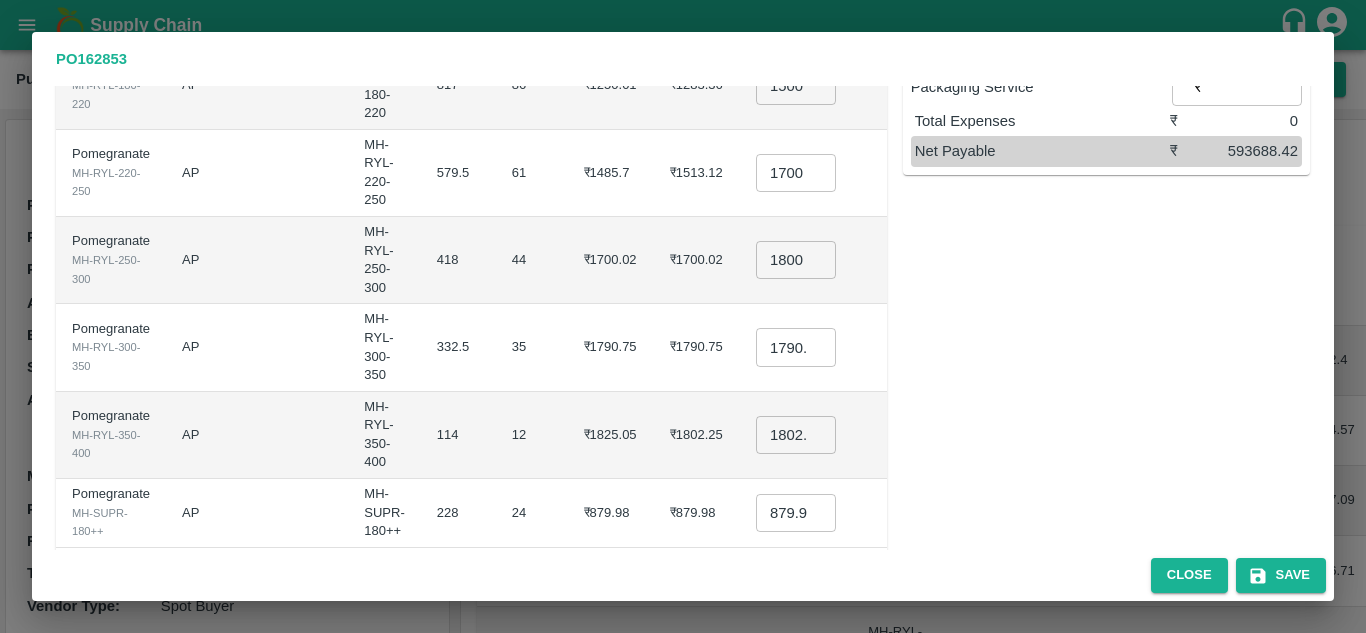 scroll, scrollTop: 474, scrollLeft: 0, axis: vertical 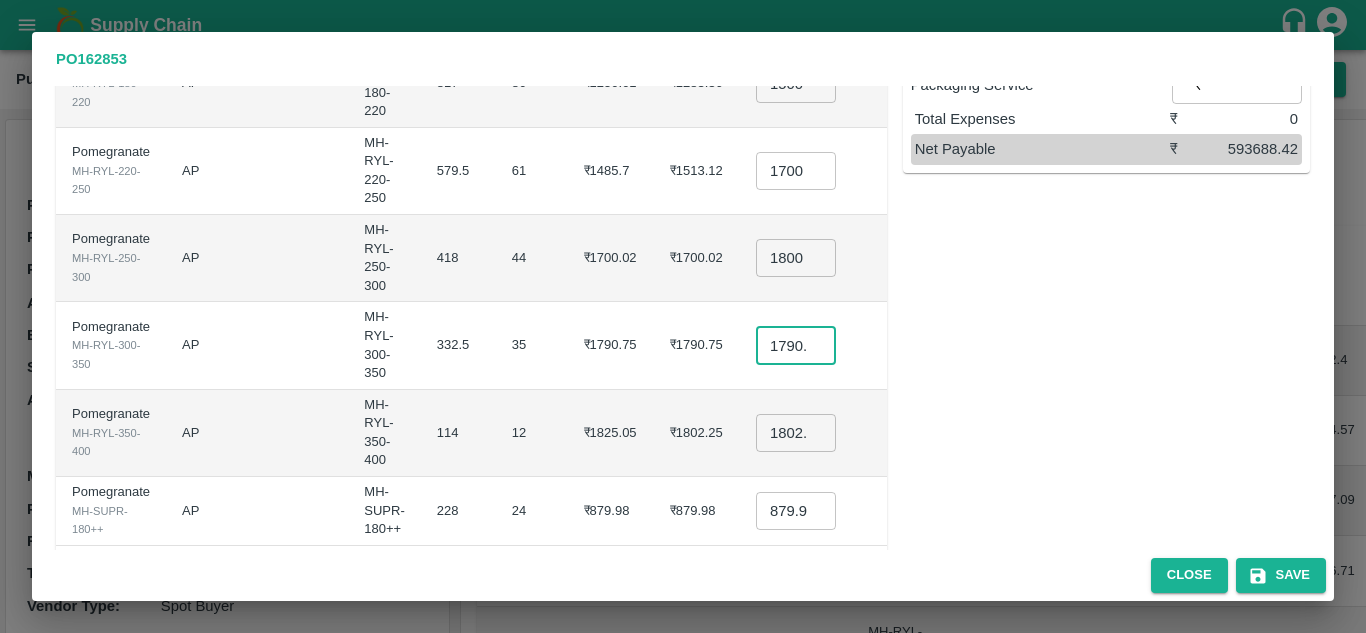 click on "1790.75" at bounding box center [796, 345] 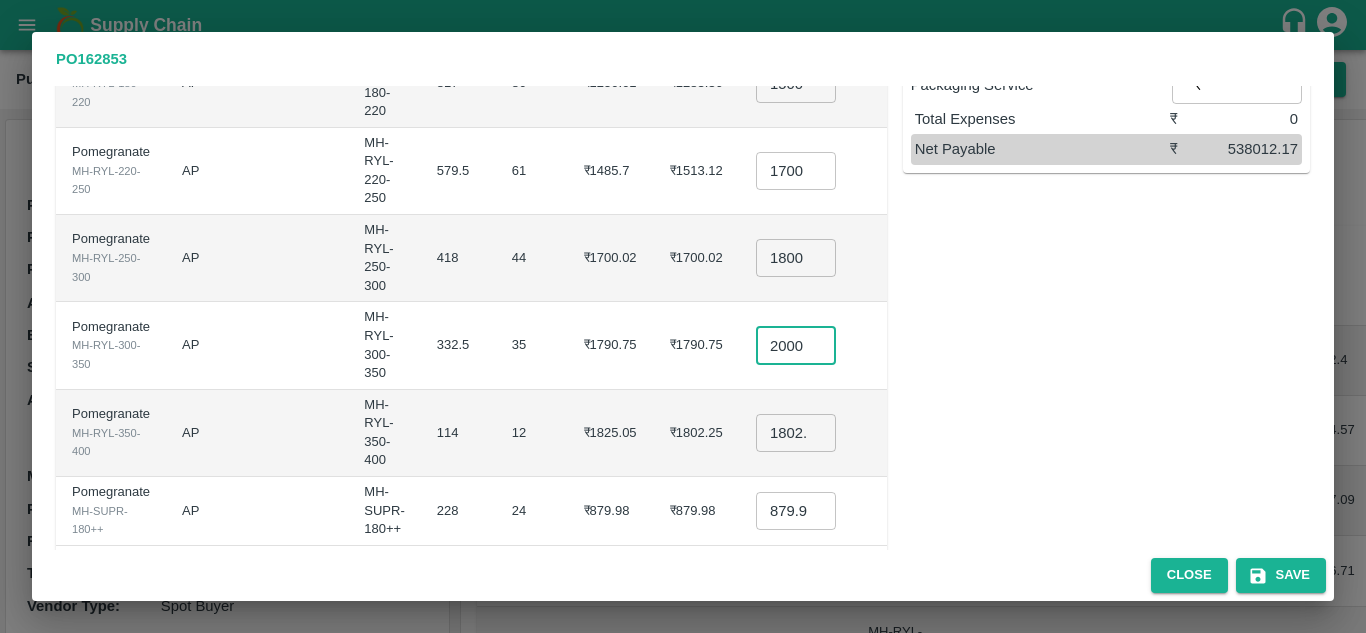 scroll, scrollTop: 0, scrollLeft: 4, axis: horizontal 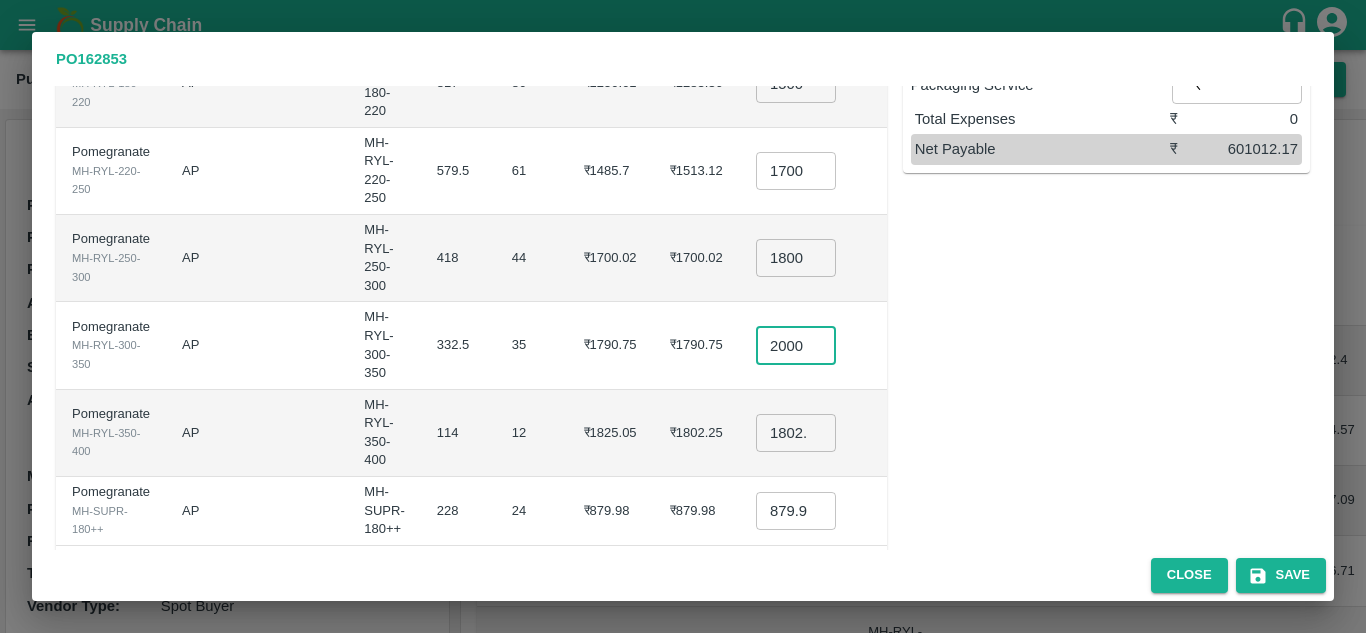 type on "2000" 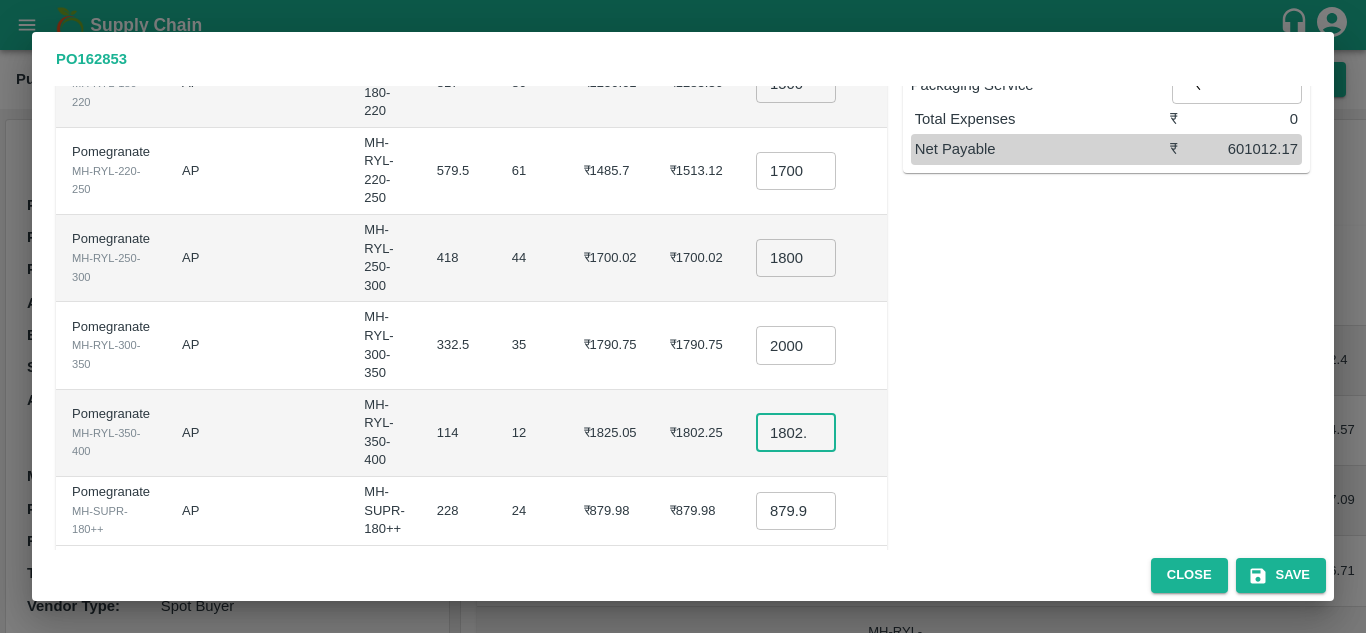 scroll, scrollTop: 0, scrollLeft: 0, axis: both 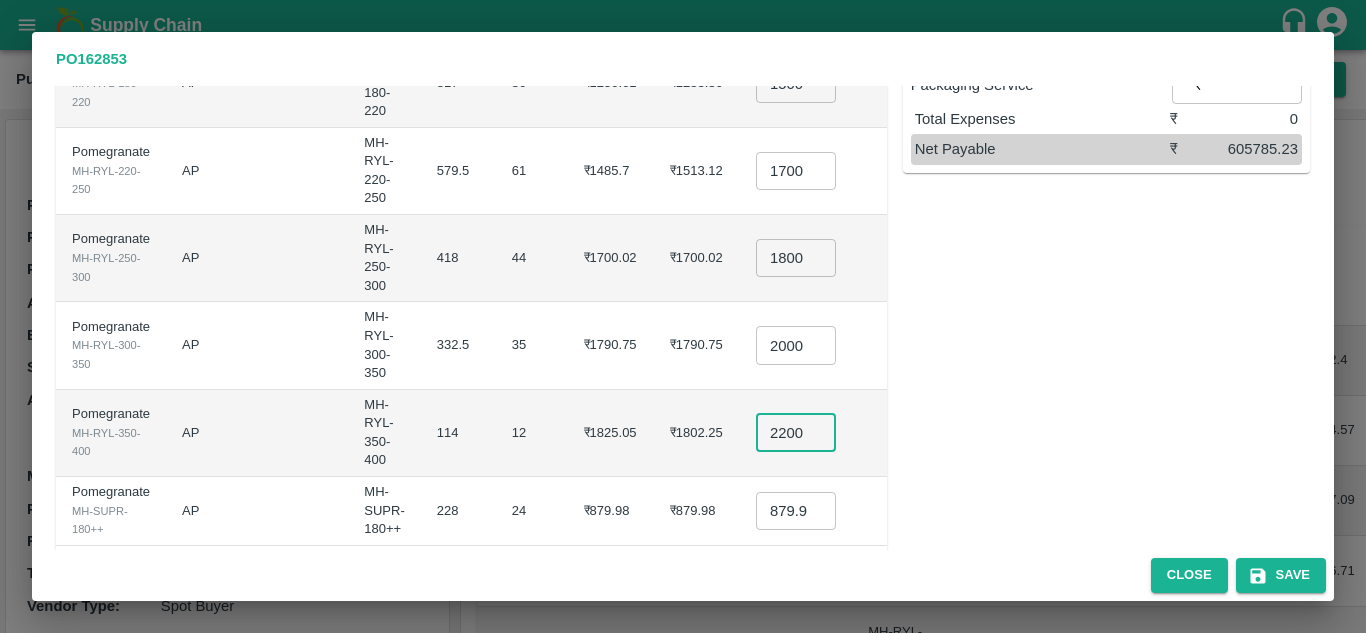 type on "2200" 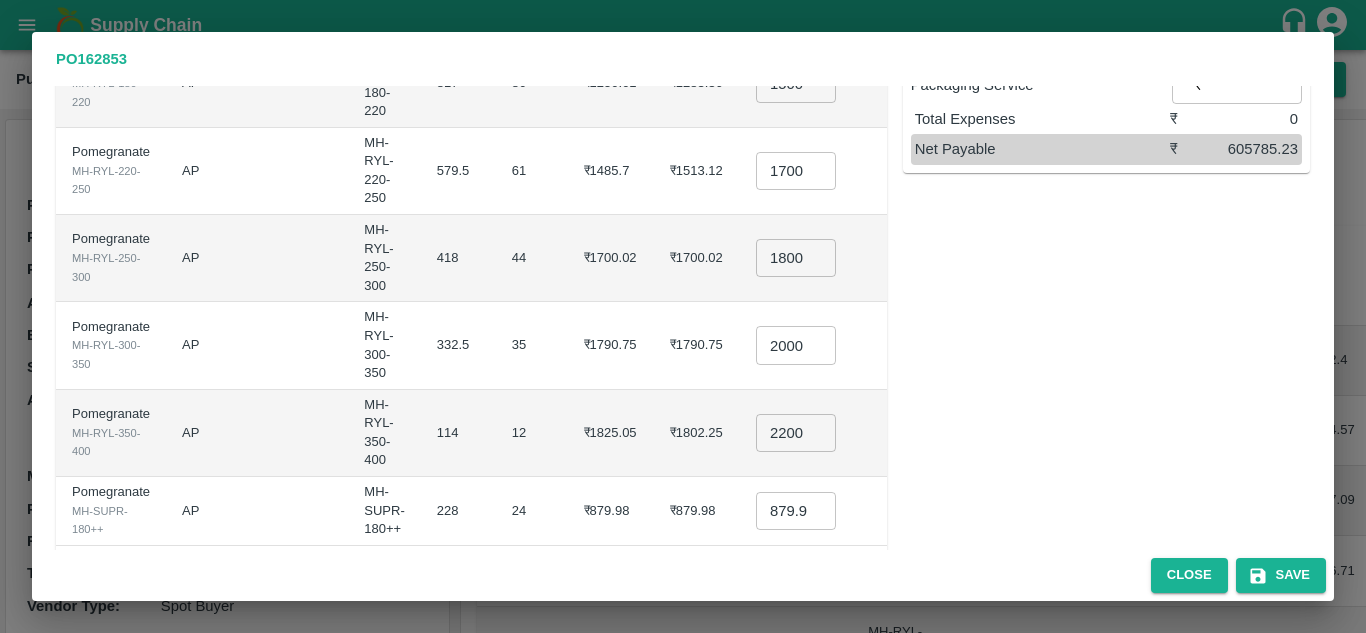 scroll, scrollTop: 0, scrollLeft: 0, axis: both 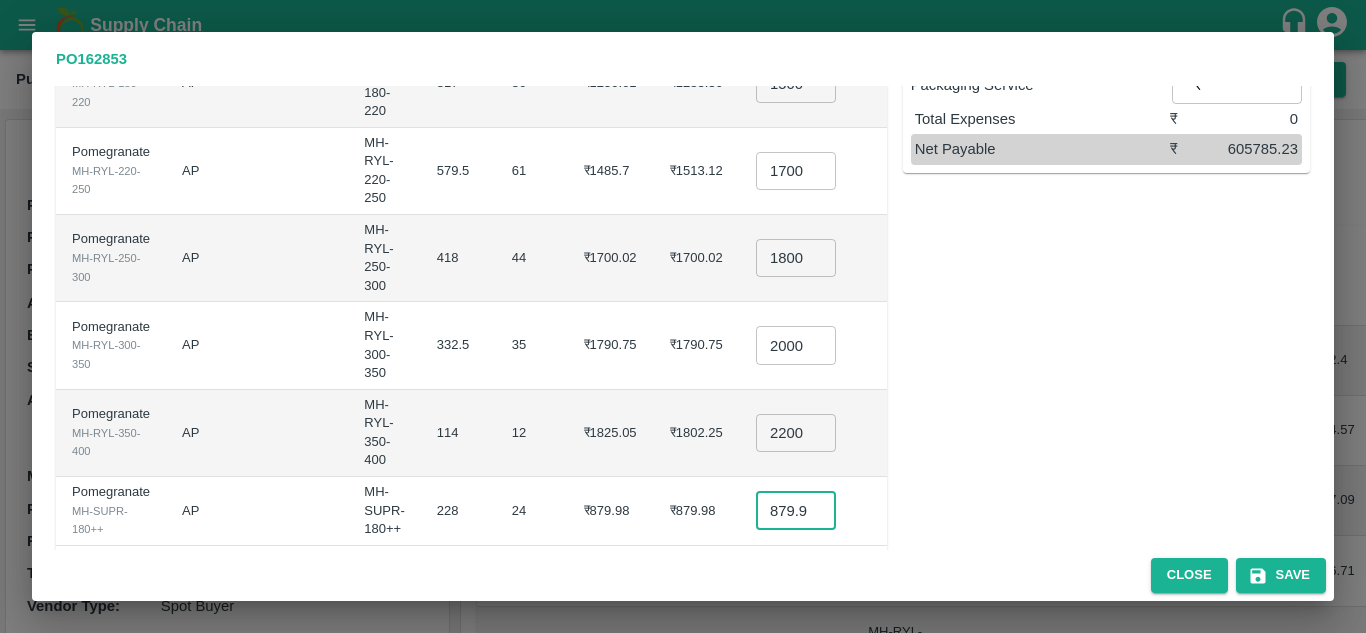 click on "879.9849999999999" at bounding box center (796, 511) 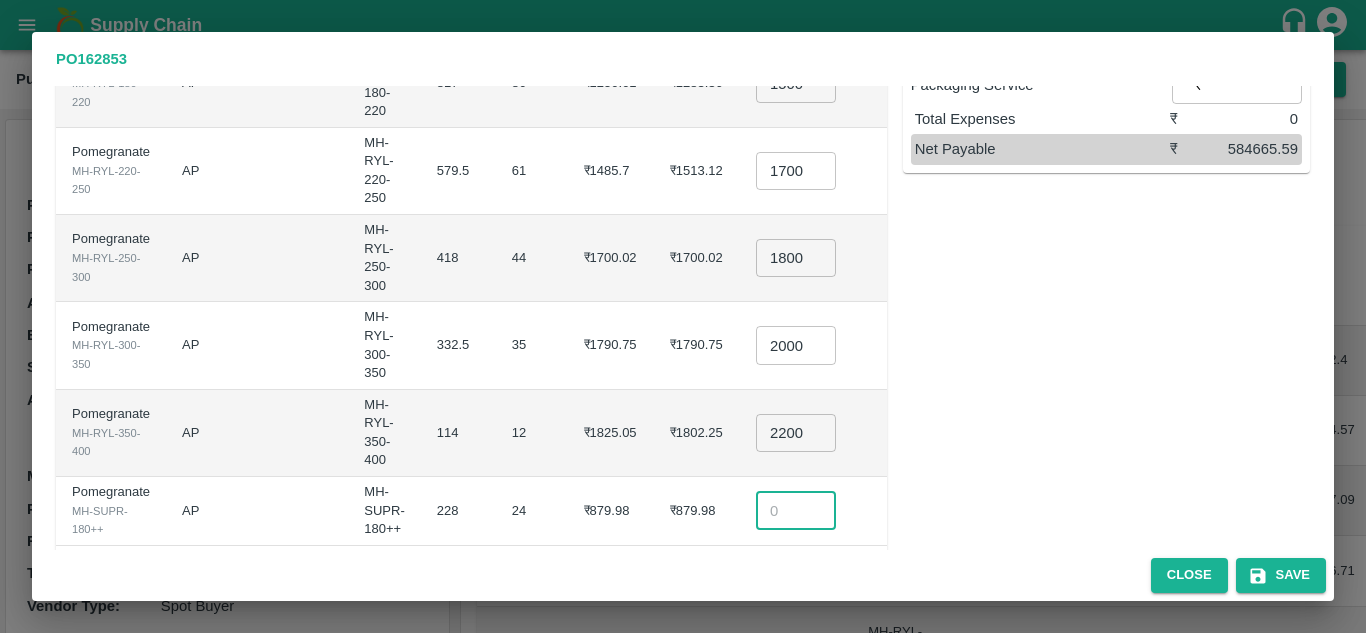 scroll, scrollTop: 452, scrollLeft: 0, axis: vertical 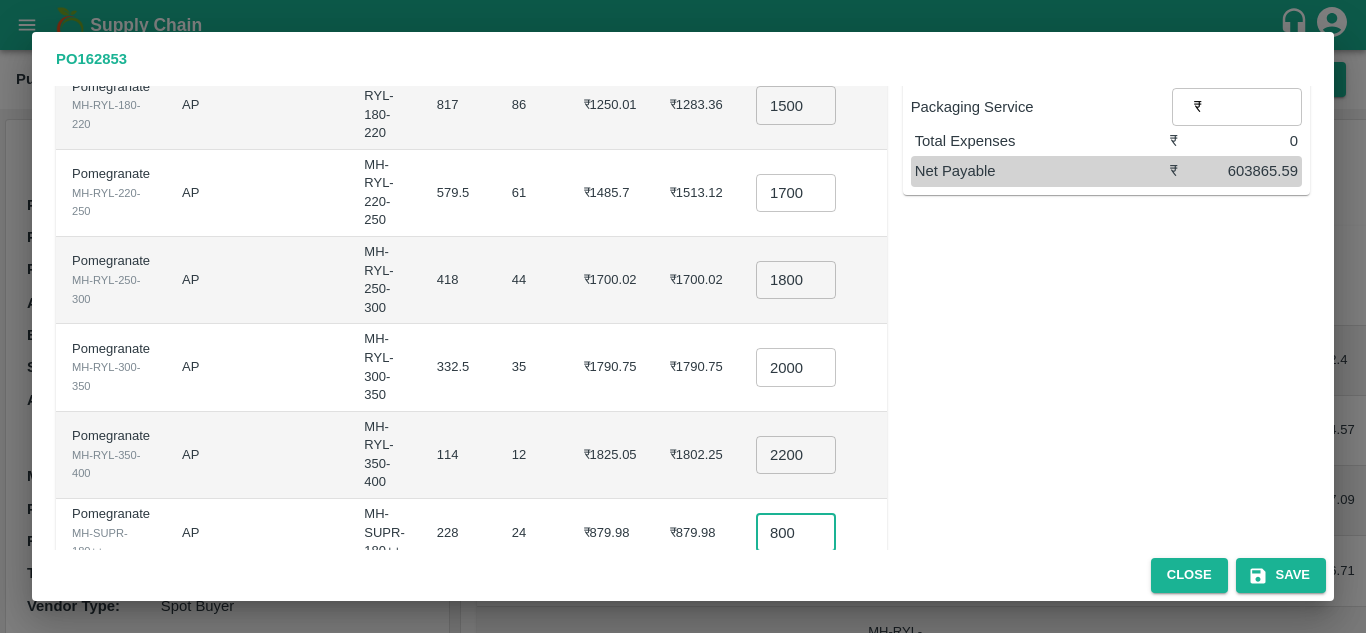 type on "800" 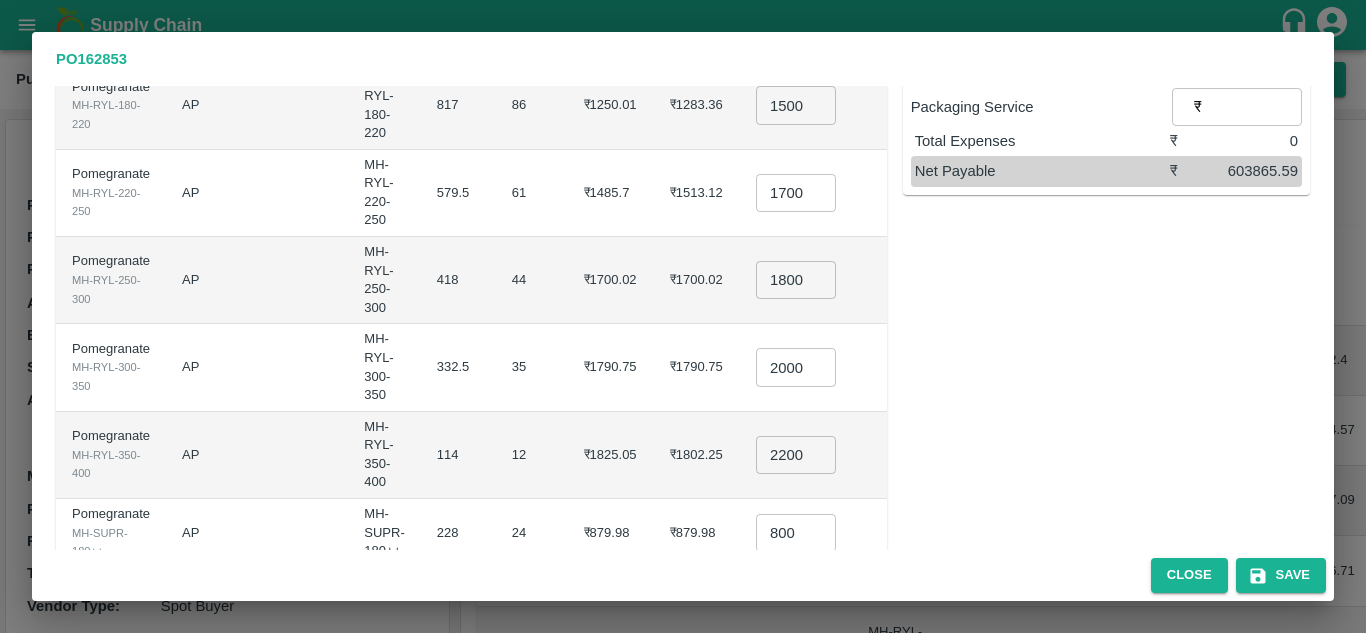 click on "35" at bounding box center (532, 367) 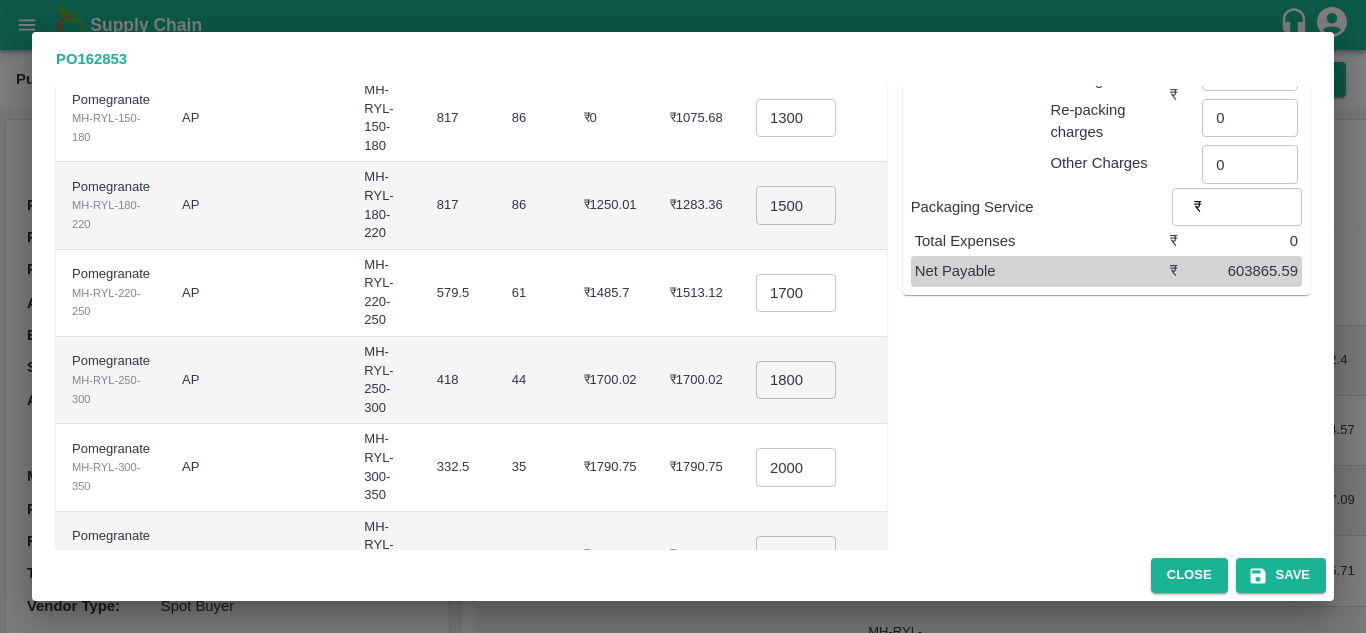 scroll, scrollTop: 351, scrollLeft: 0, axis: vertical 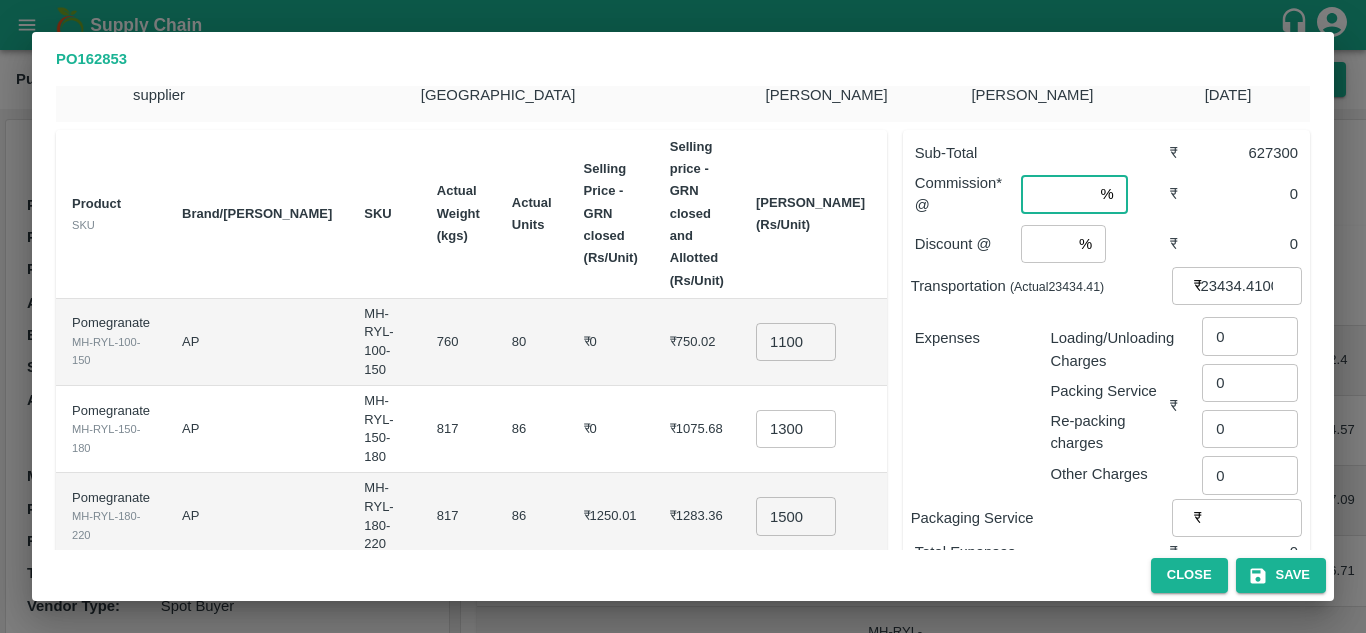 click at bounding box center [1056, 194] 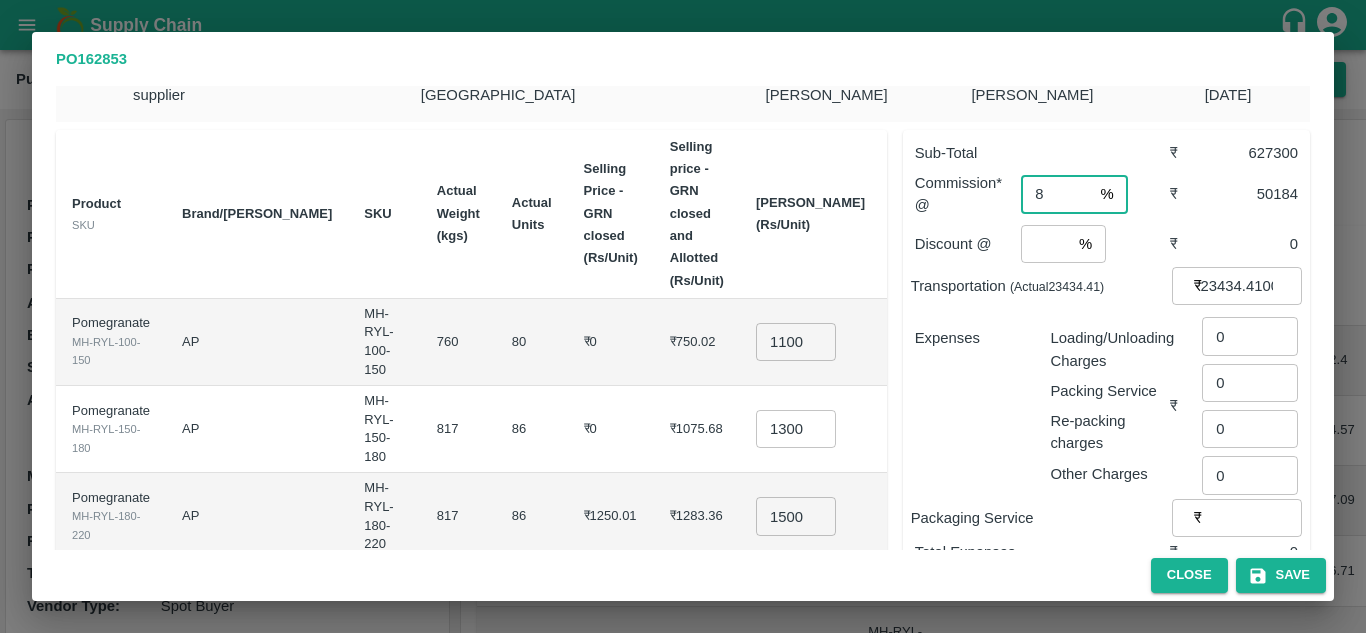 type on "8" 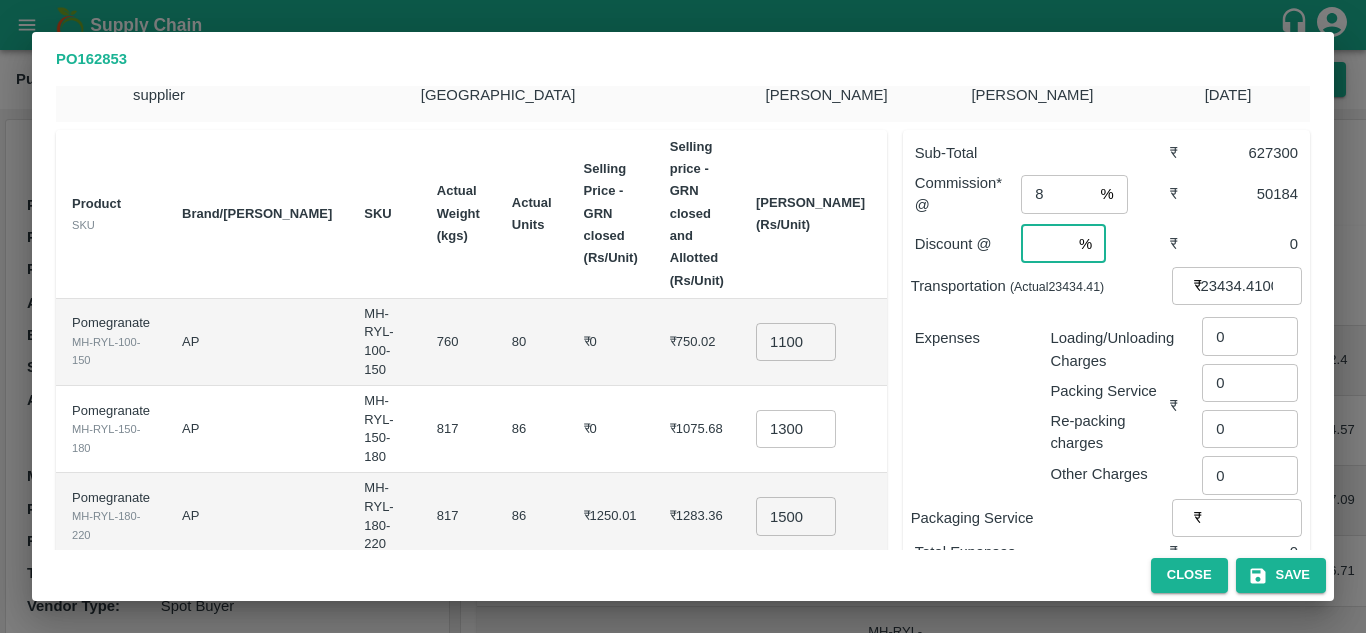 click at bounding box center [1046, 244] 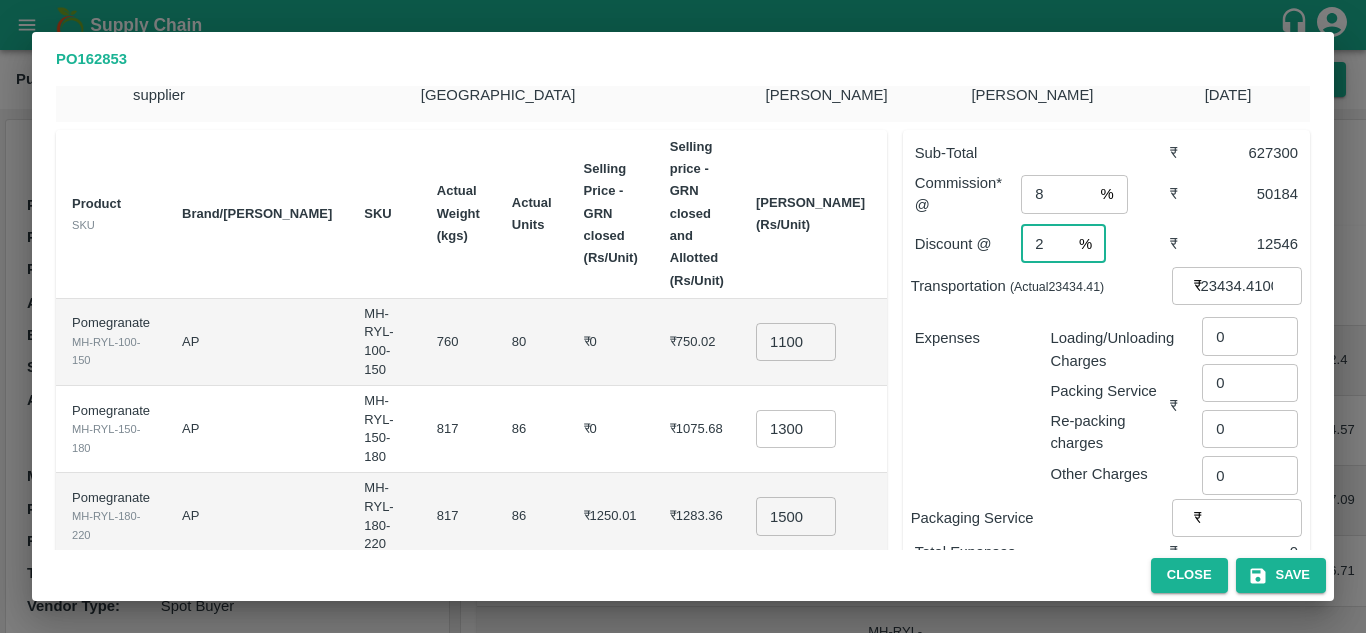 click on "2" at bounding box center (1046, 244) 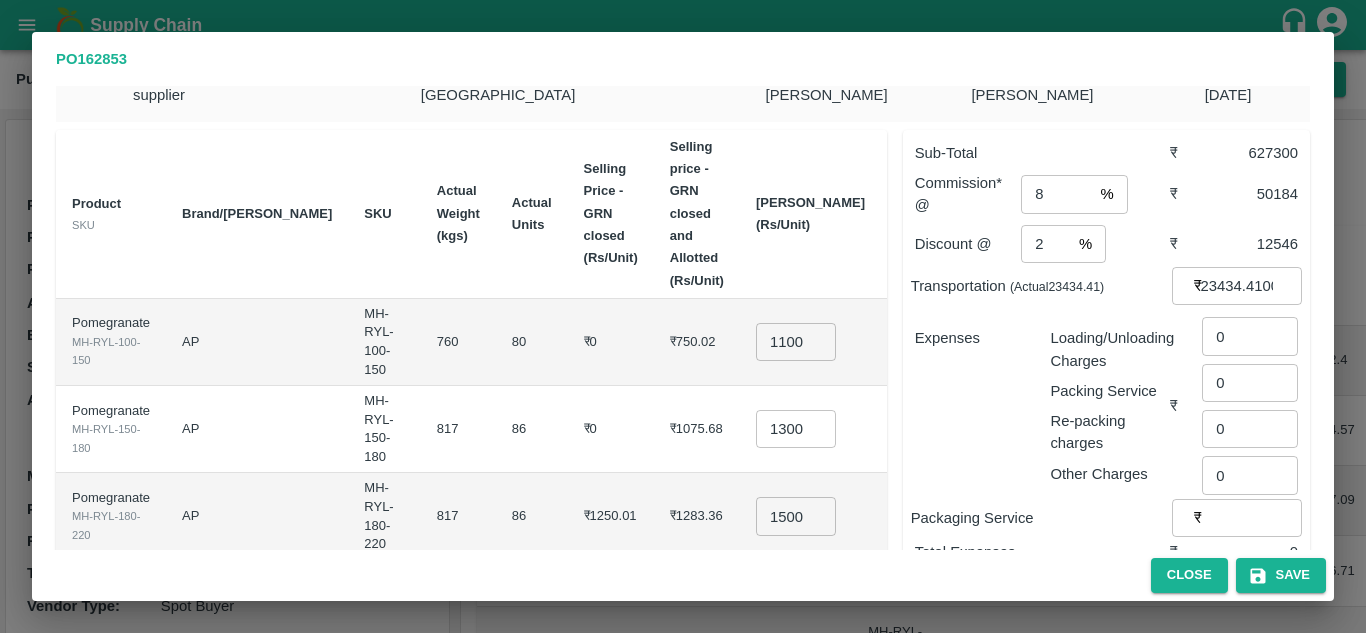 click on "Expenses" at bounding box center (975, 338) 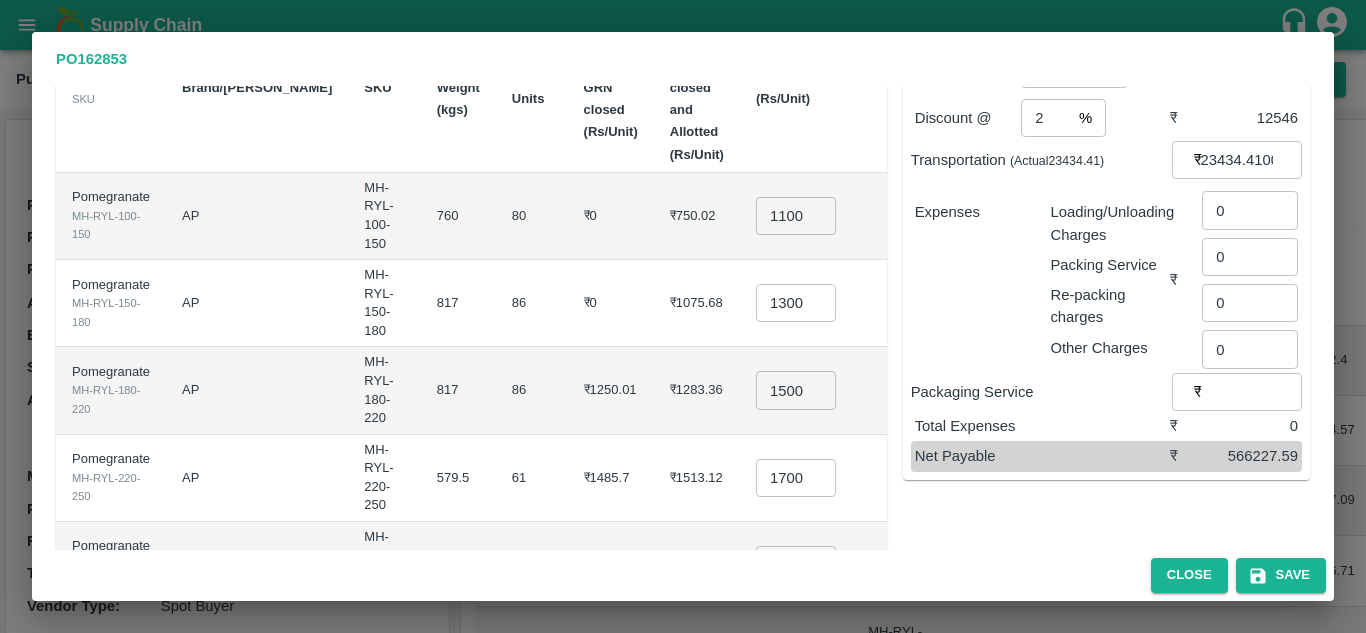 scroll, scrollTop: 182, scrollLeft: 0, axis: vertical 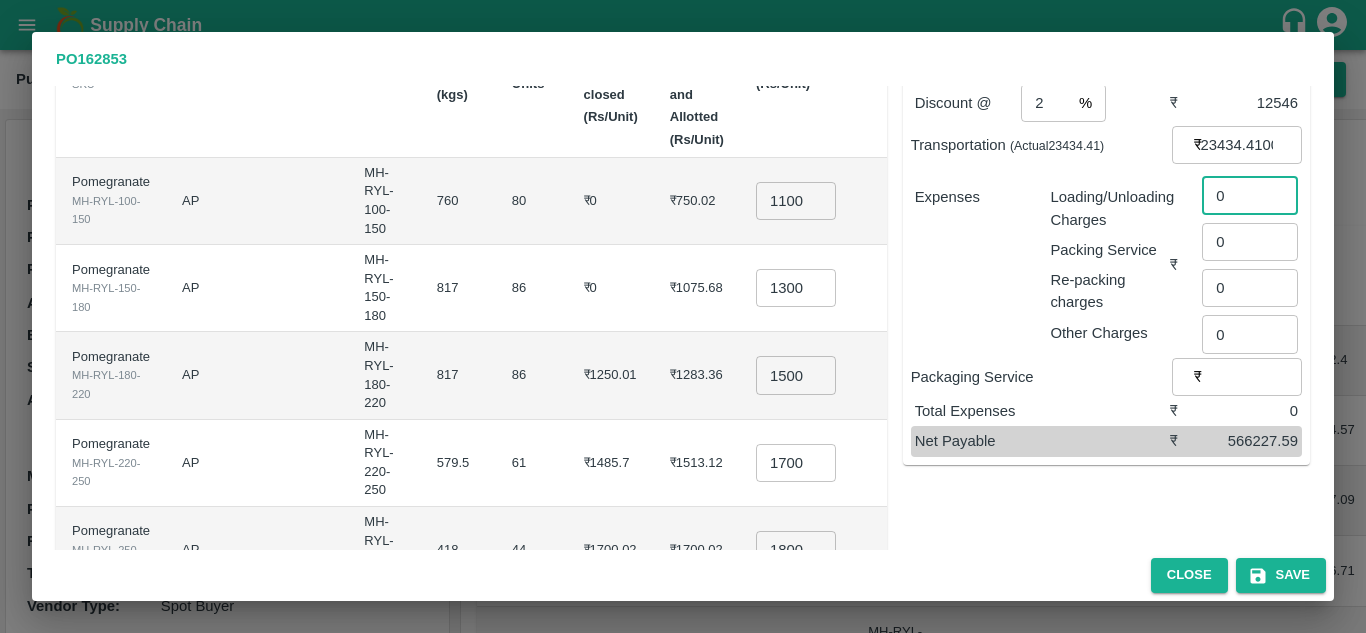 click on "0" at bounding box center (1250, 195) 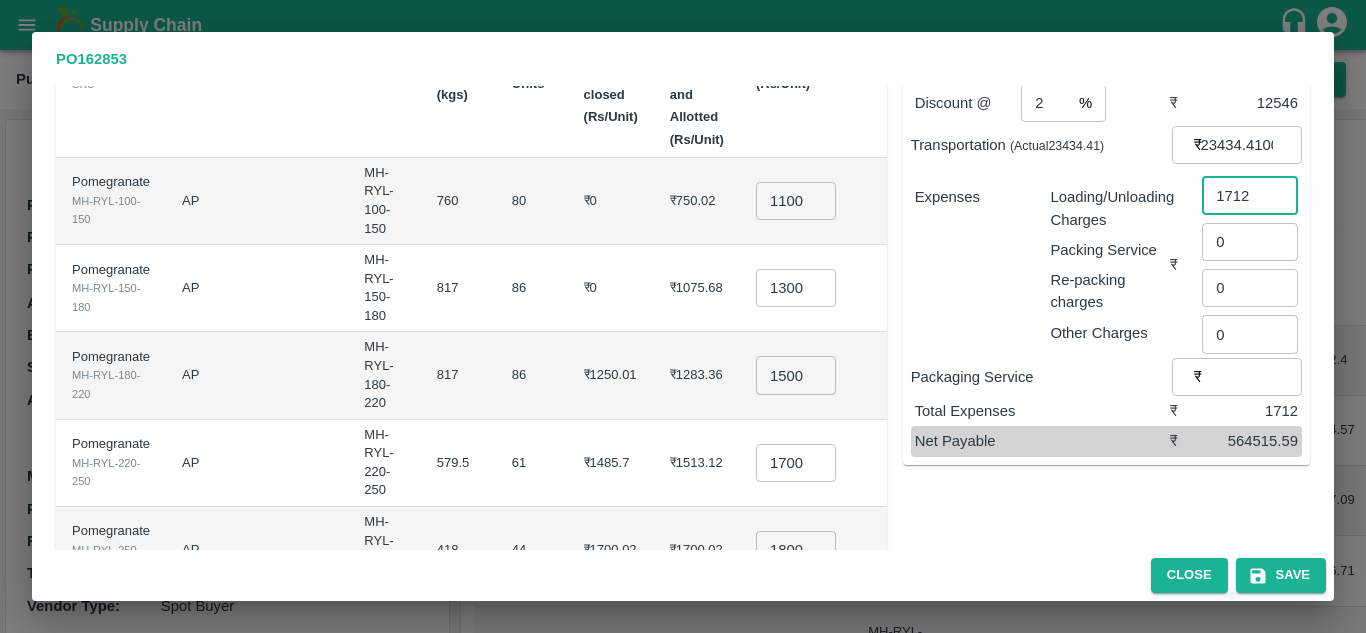 type on "1712" 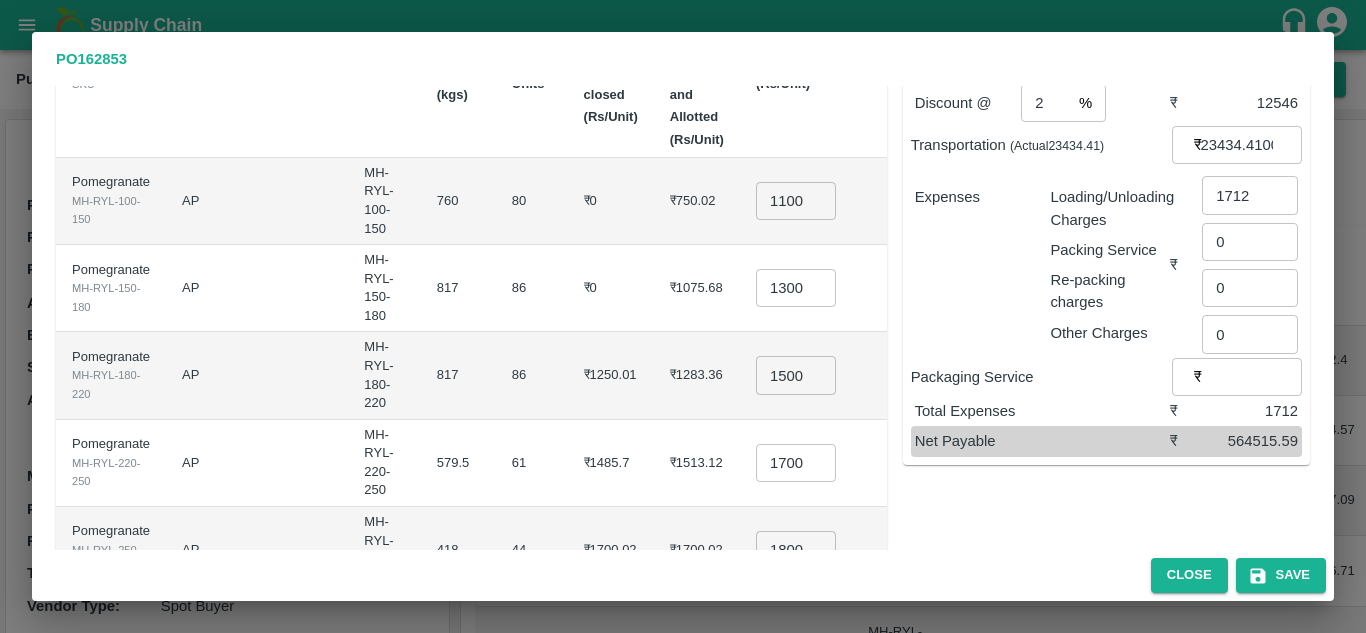 click on "Other Charges" at bounding box center [1110, 333] 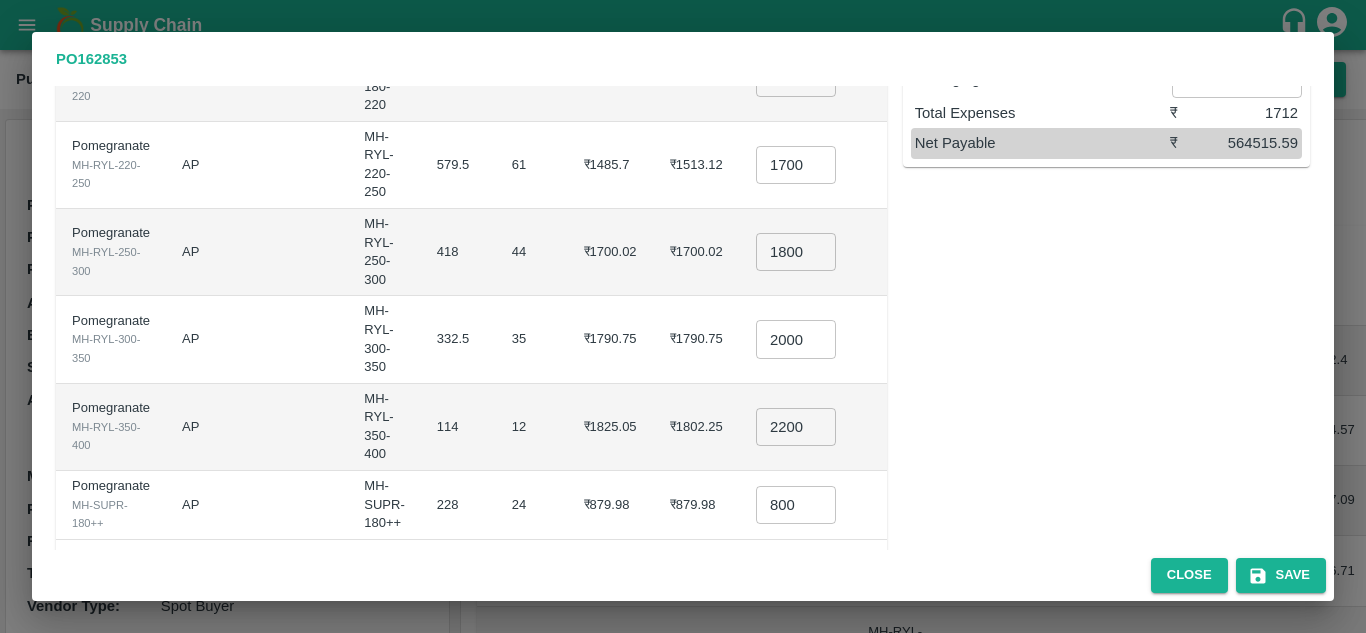 scroll, scrollTop: 0, scrollLeft: 0, axis: both 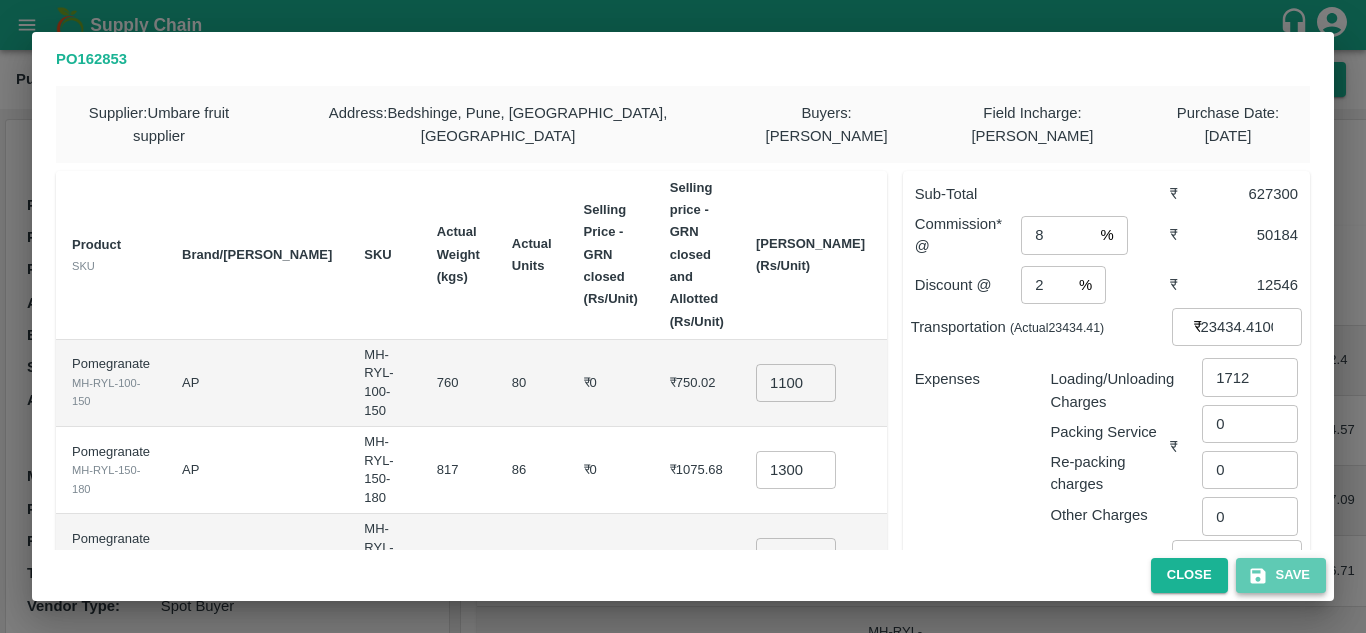 click on "Save" at bounding box center [1281, 575] 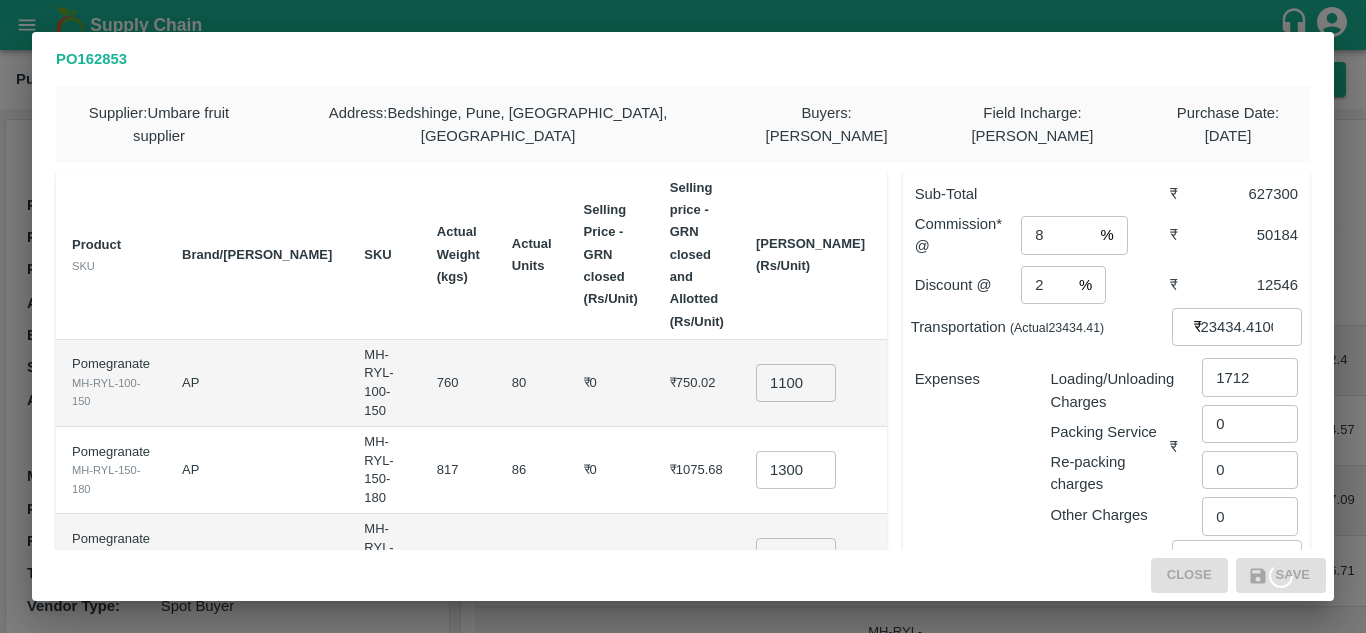 scroll, scrollTop: 480, scrollLeft: 0, axis: vertical 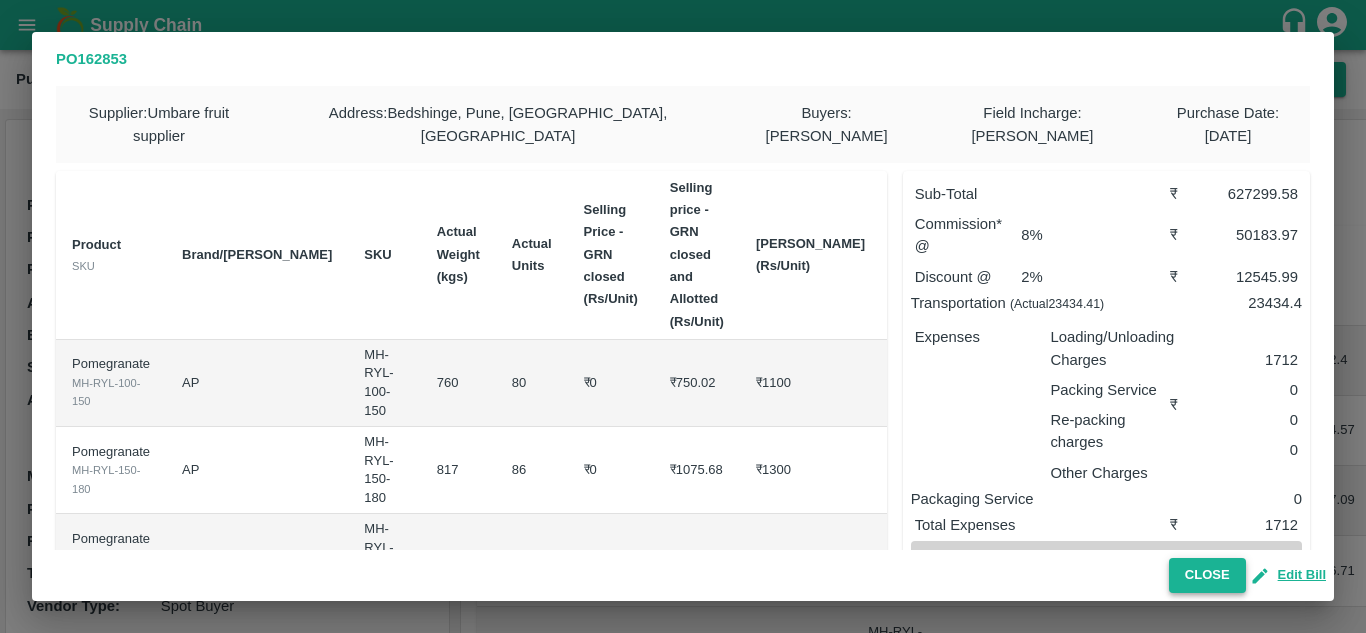 click on "Close" at bounding box center [1207, 575] 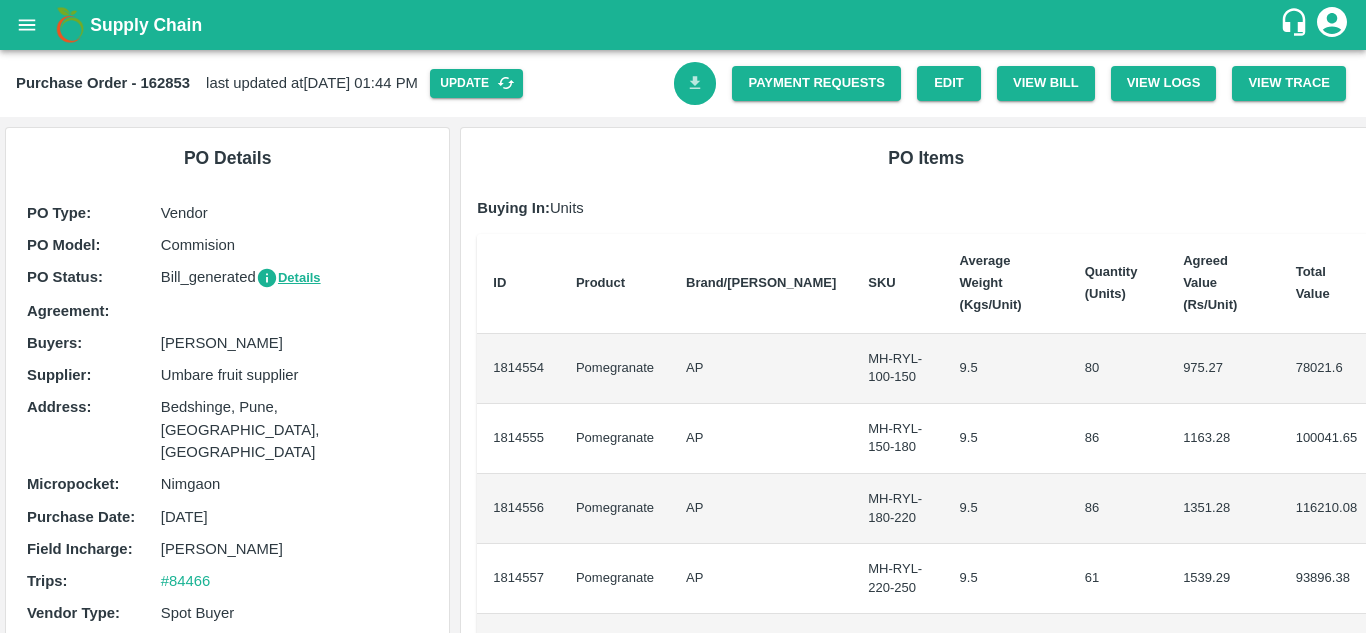 click at bounding box center [695, 83] 